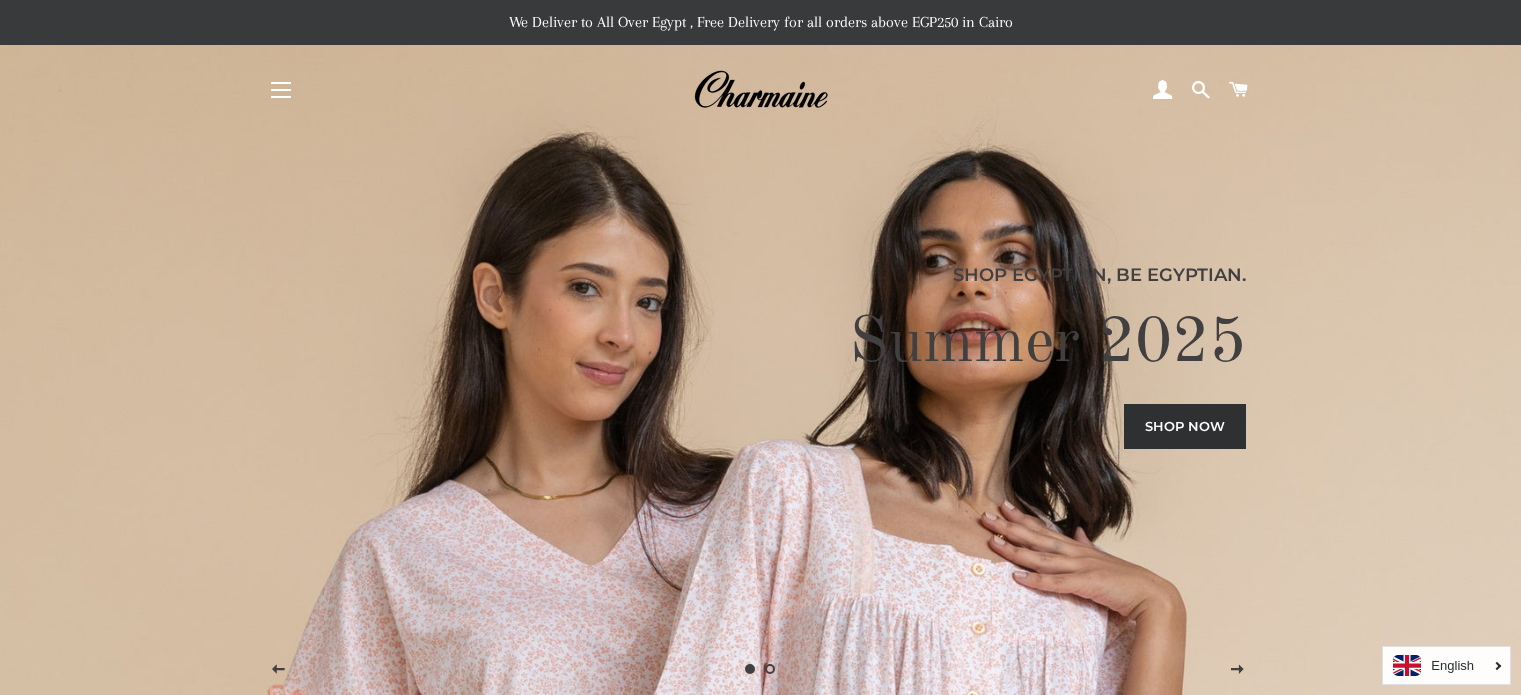 scroll, scrollTop: 1035, scrollLeft: 0, axis: vertical 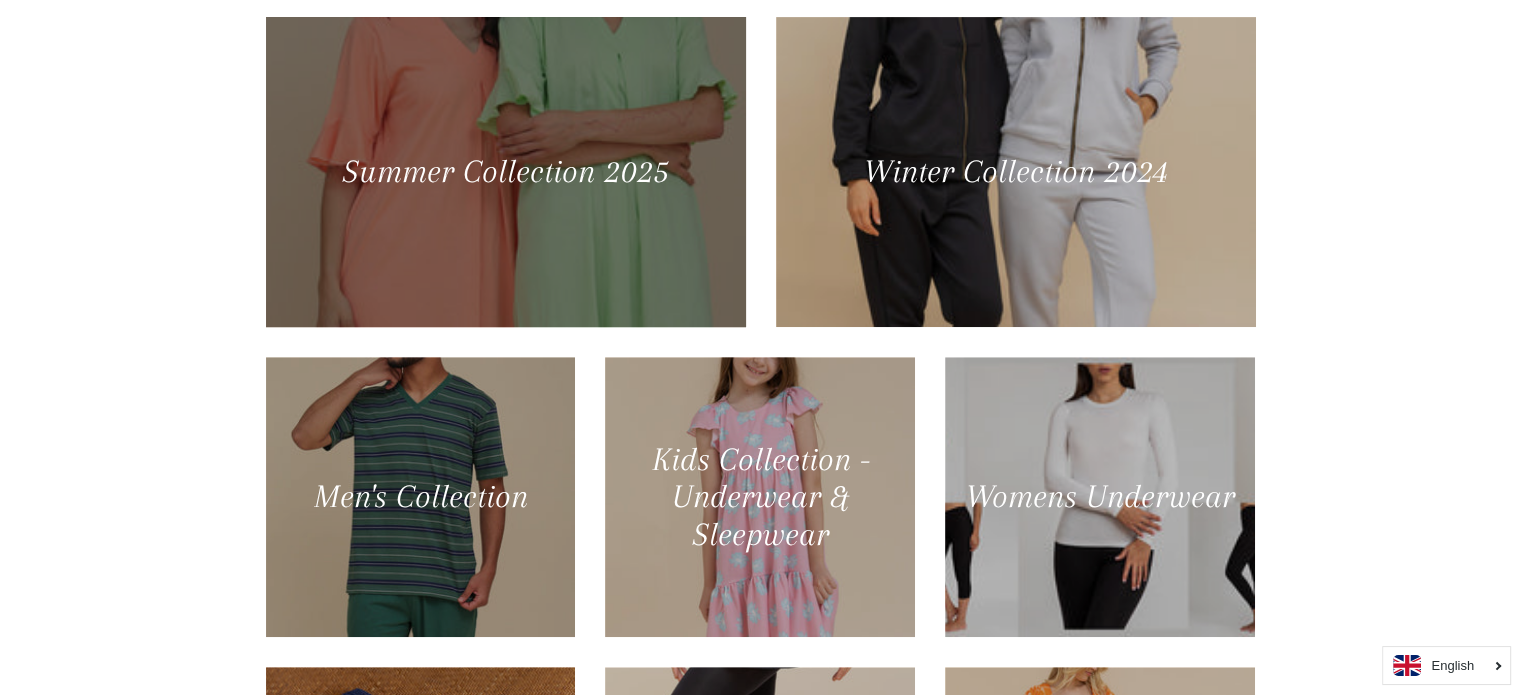 click at bounding box center (505, 171) 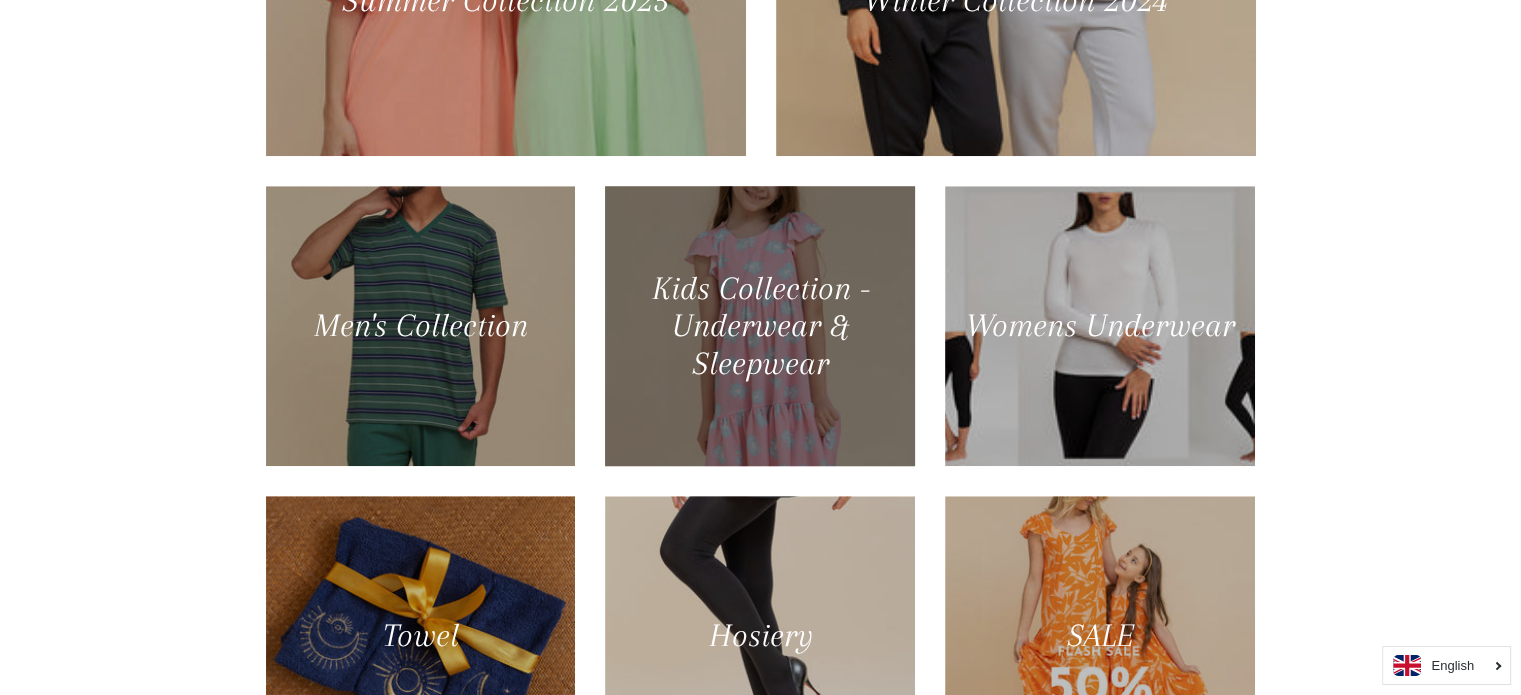 scroll, scrollTop: 1077, scrollLeft: 0, axis: vertical 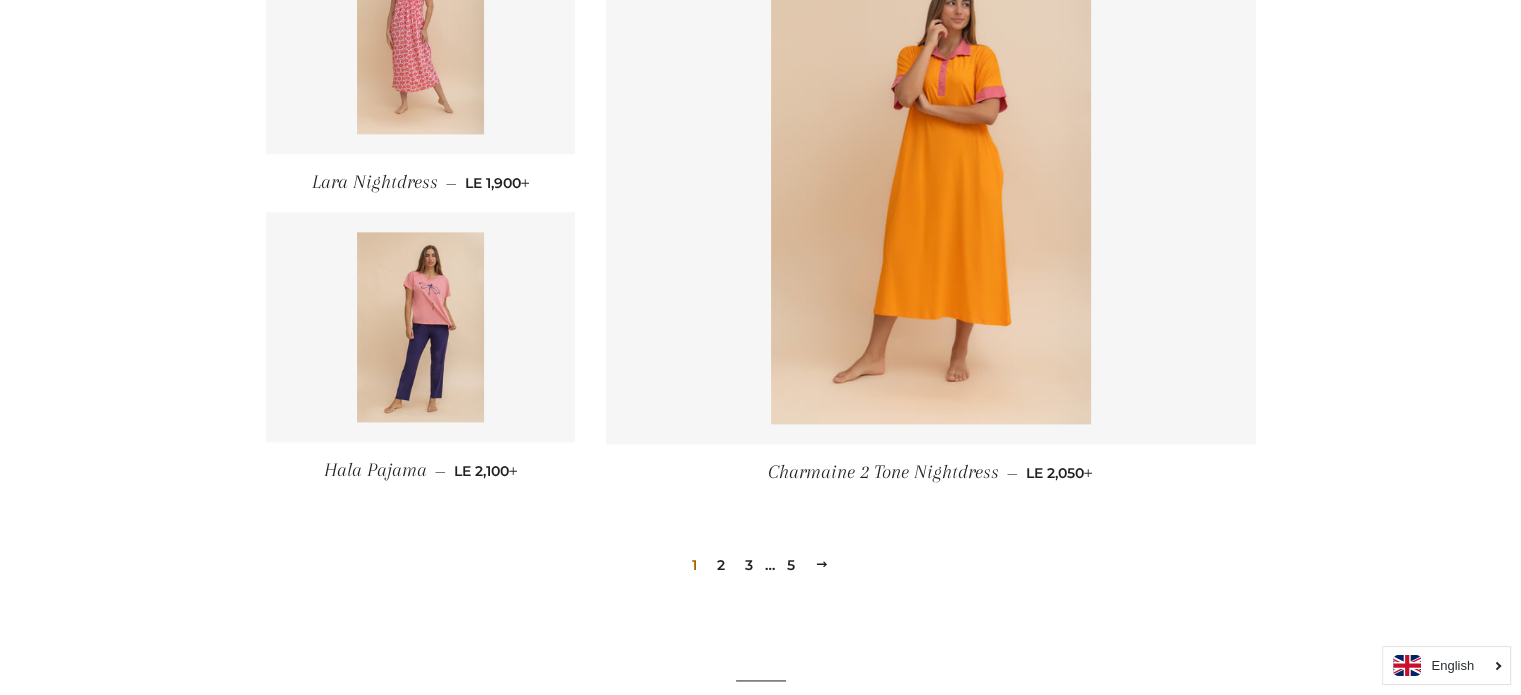 click on "Summer Collection 2025
Sort by
Featured
Best selling
Alphabetically, A-Z
Alphabetically, Z-A
Price, low to high
Price, high to low
Date, old to new
Date, new to old
[FIRST] [LAST]
—
Regular price
LE 2,200
+" at bounding box center [760, -954] 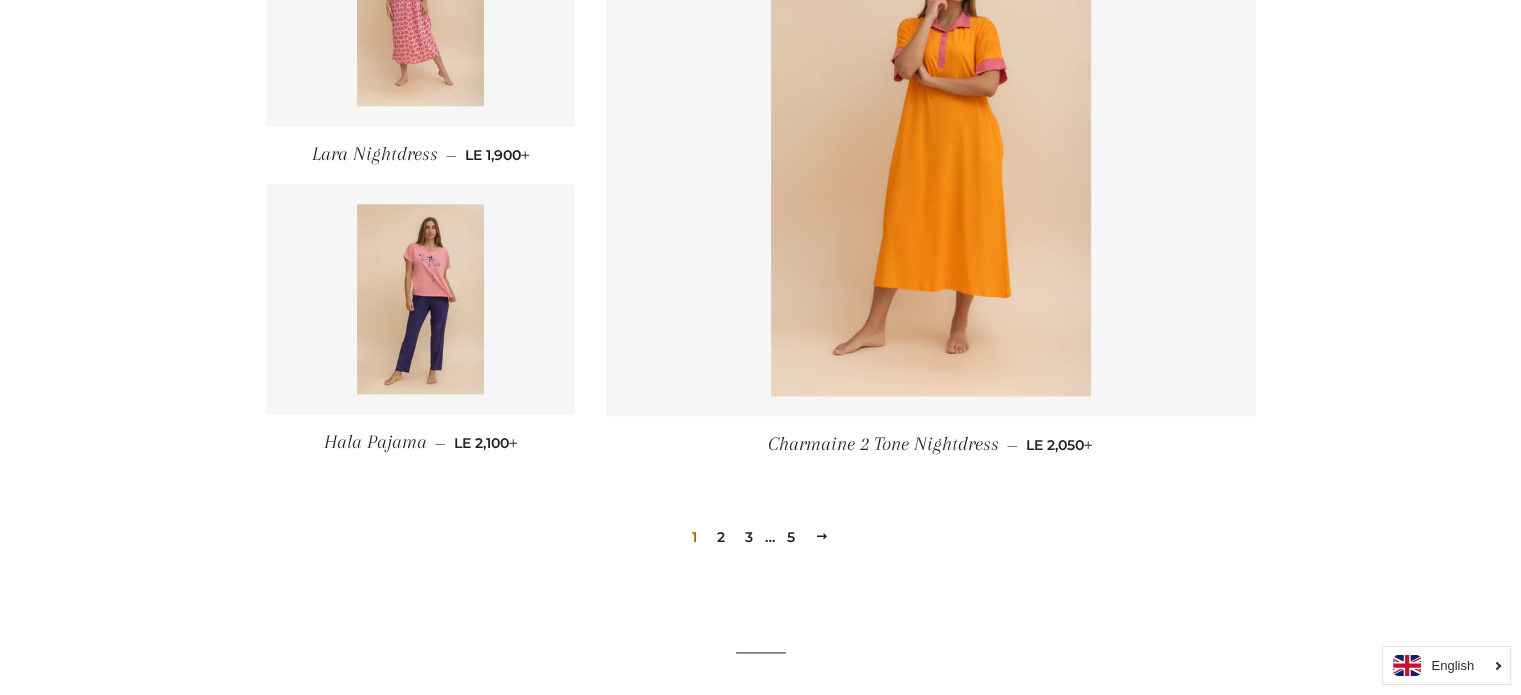 click on "2" at bounding box center (721, 537) 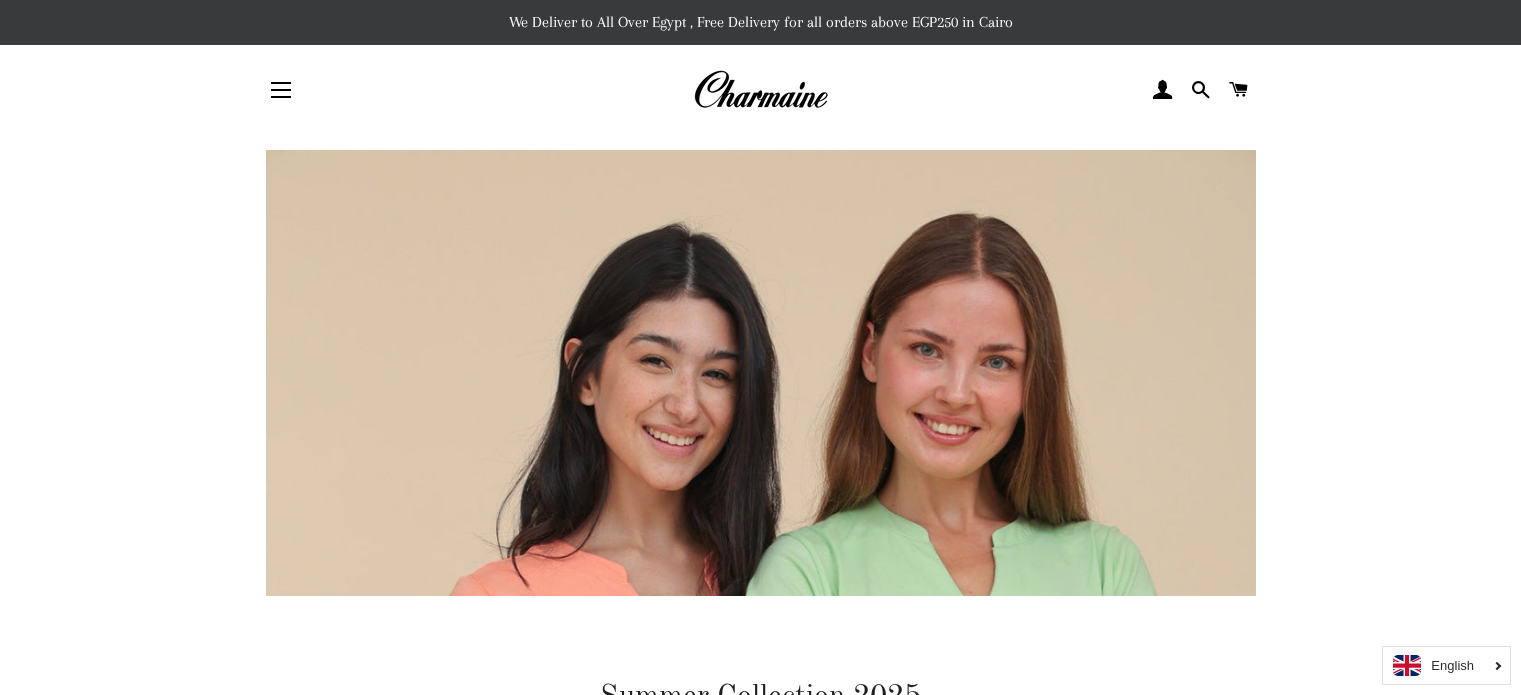 scroll, scrollTop: 0, scrollLeft: 0, axis: both 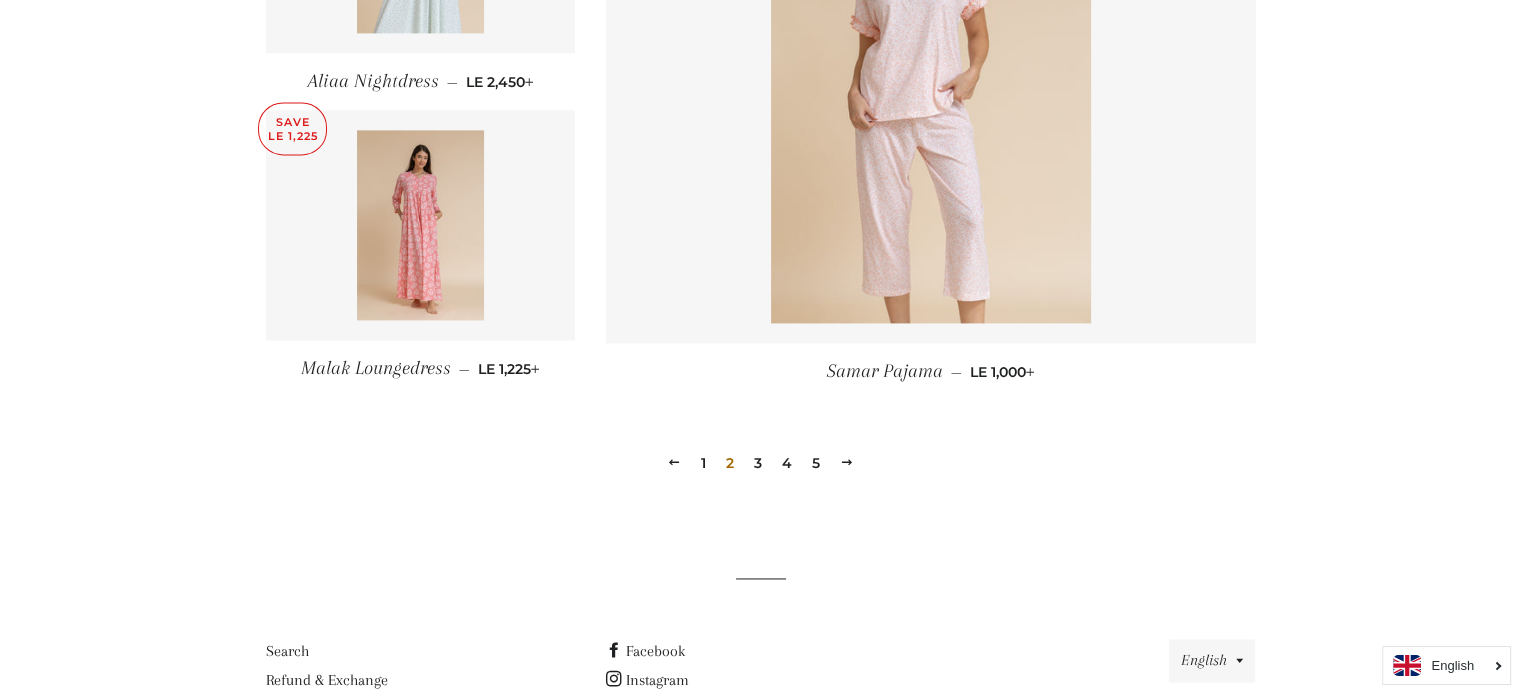 click on "3" at bounding box center [758, 463] 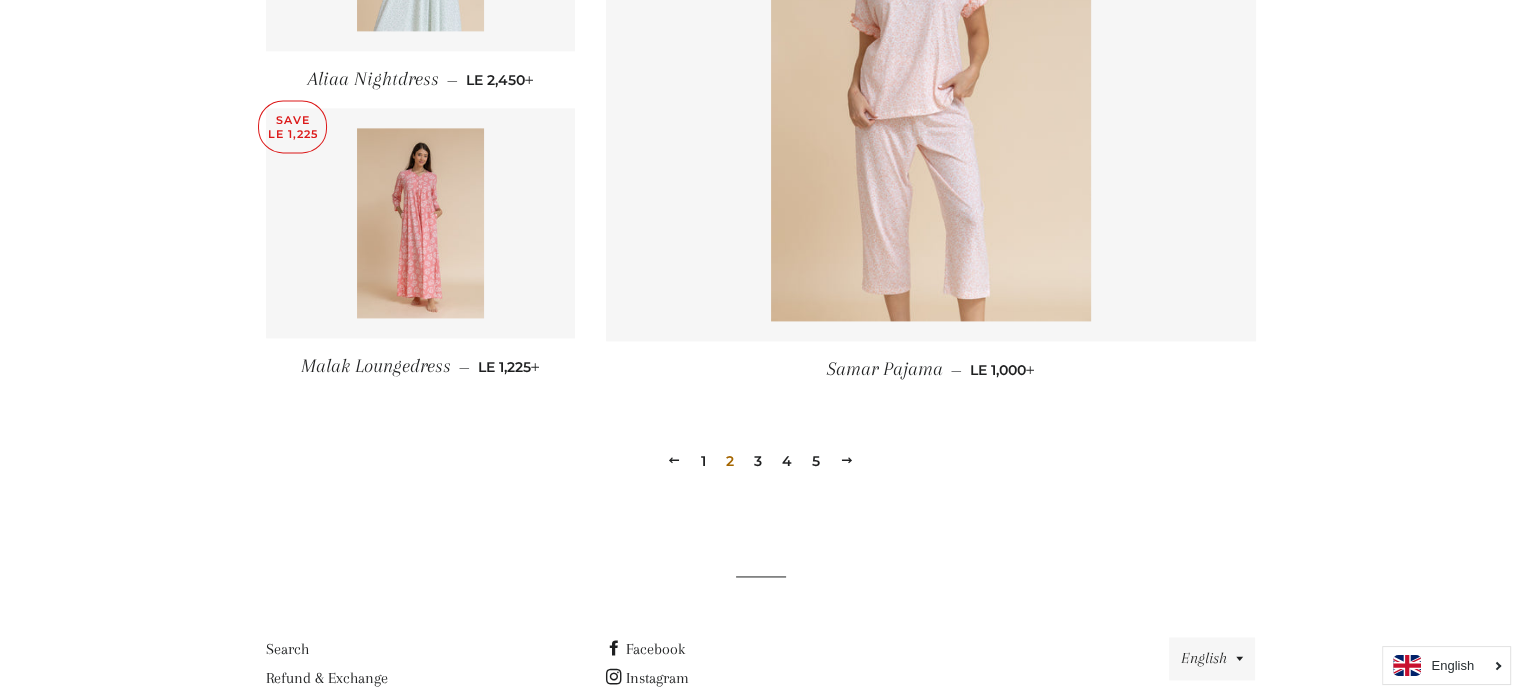 scroll, scrollTop: 2789, scrollLeft: 0, axis: vertical 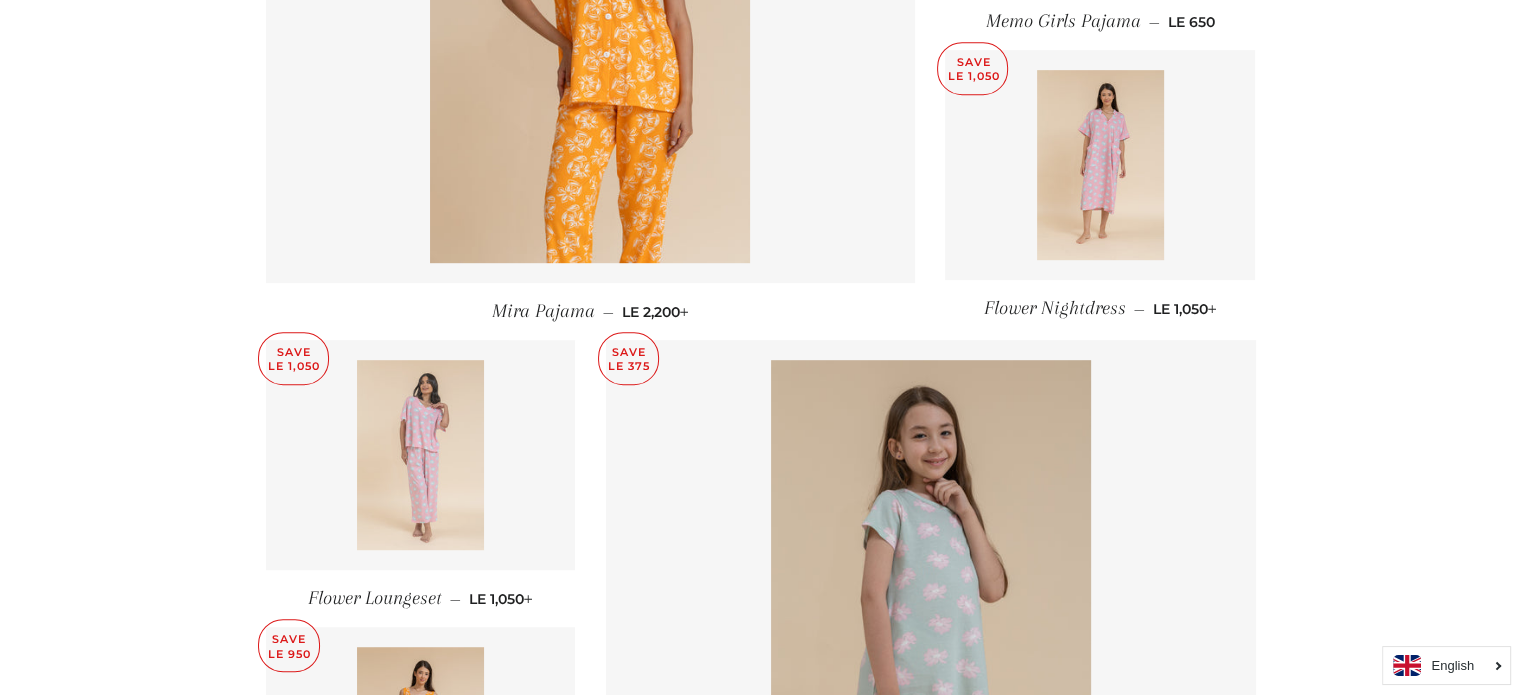 click at bounding box center [420, 455] 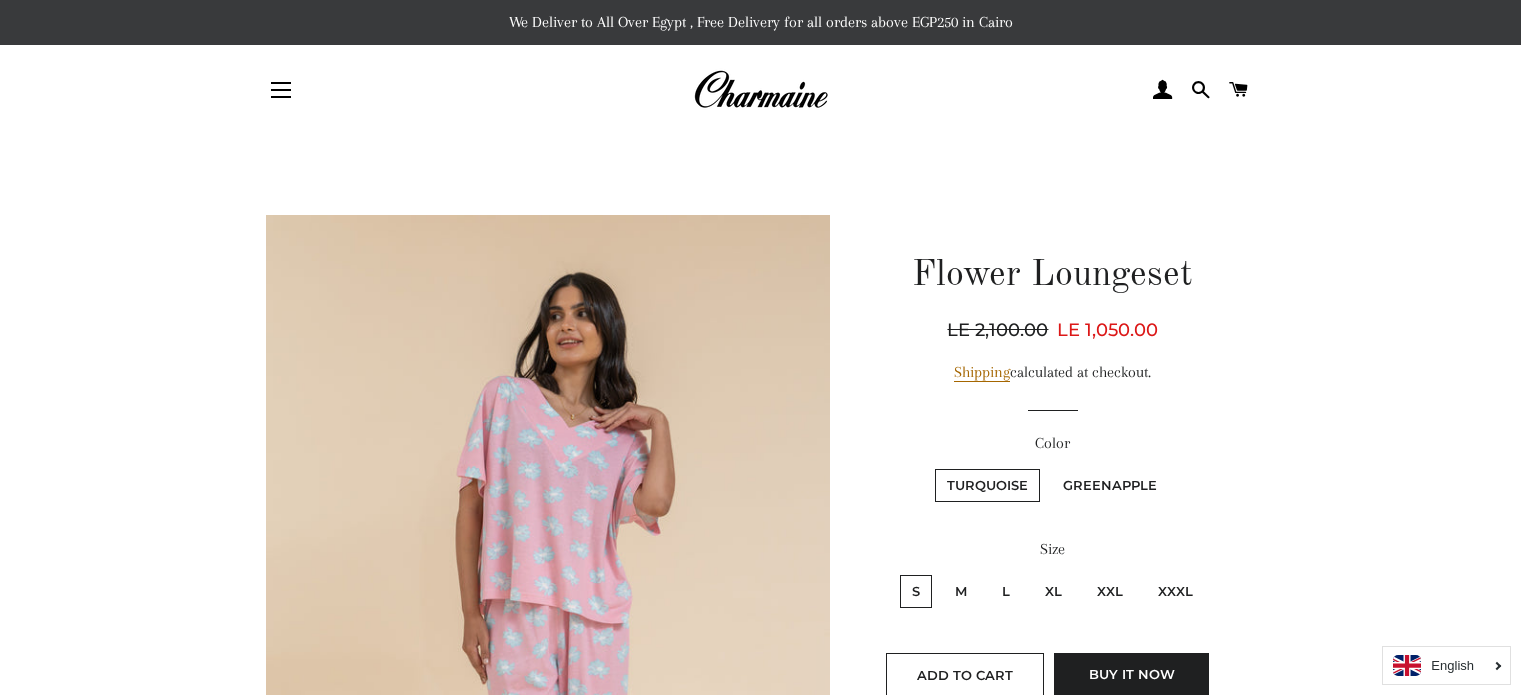 scroll, scrollTop: 0, scrollLeft: 0, axis: both 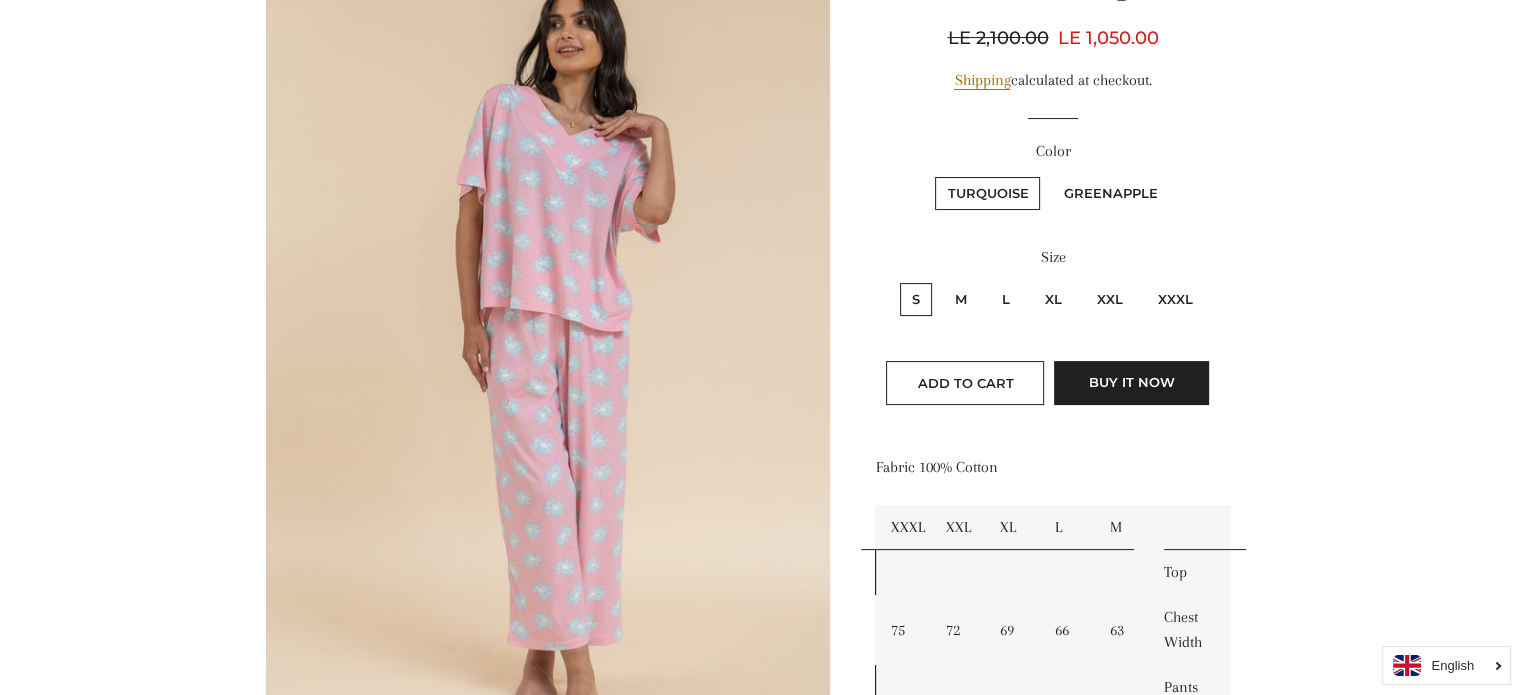 click on "Greenapple" at bounding box center (1110, 193) 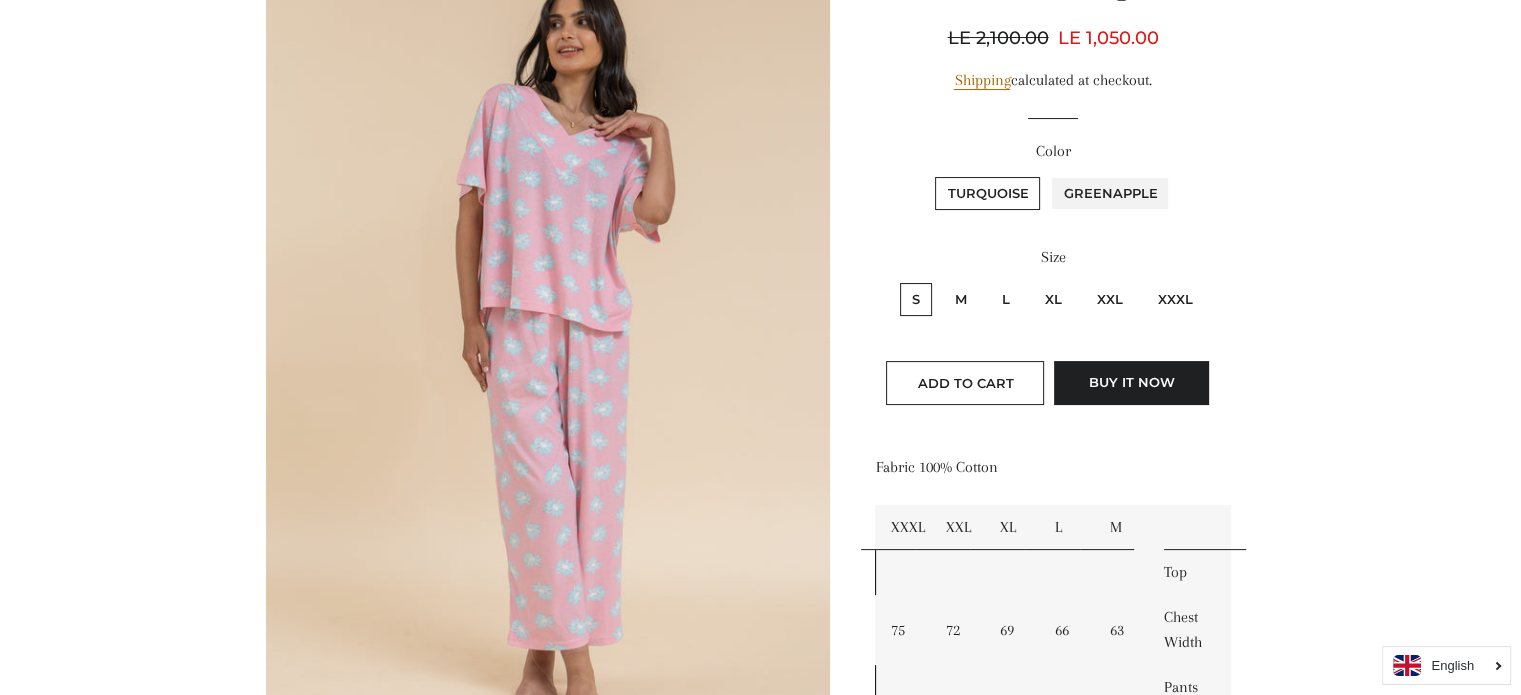 click on "Greenapple" at bounding box center [1048, 174] 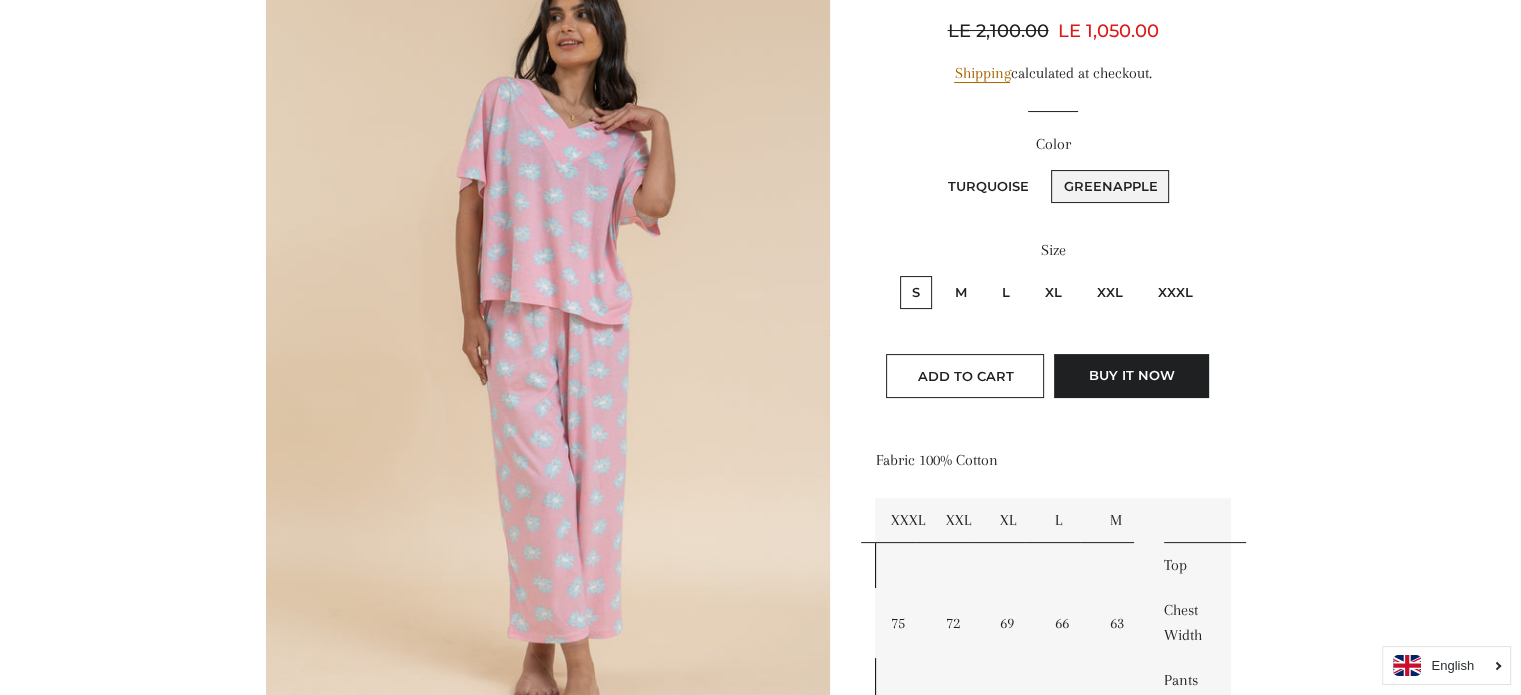 scroll, scrollTop: 300, scrollLeft: 0, axis: vertical 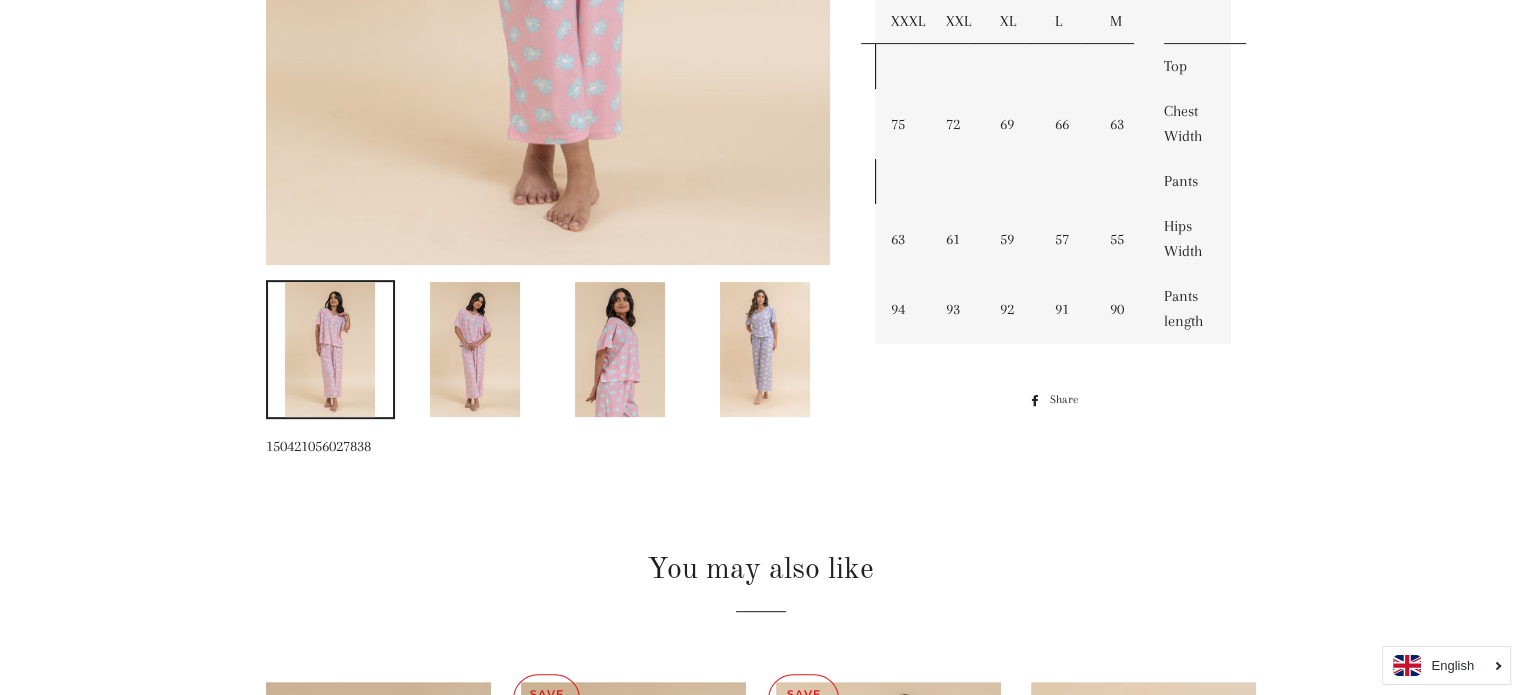 click at bounding box center (765, 349) 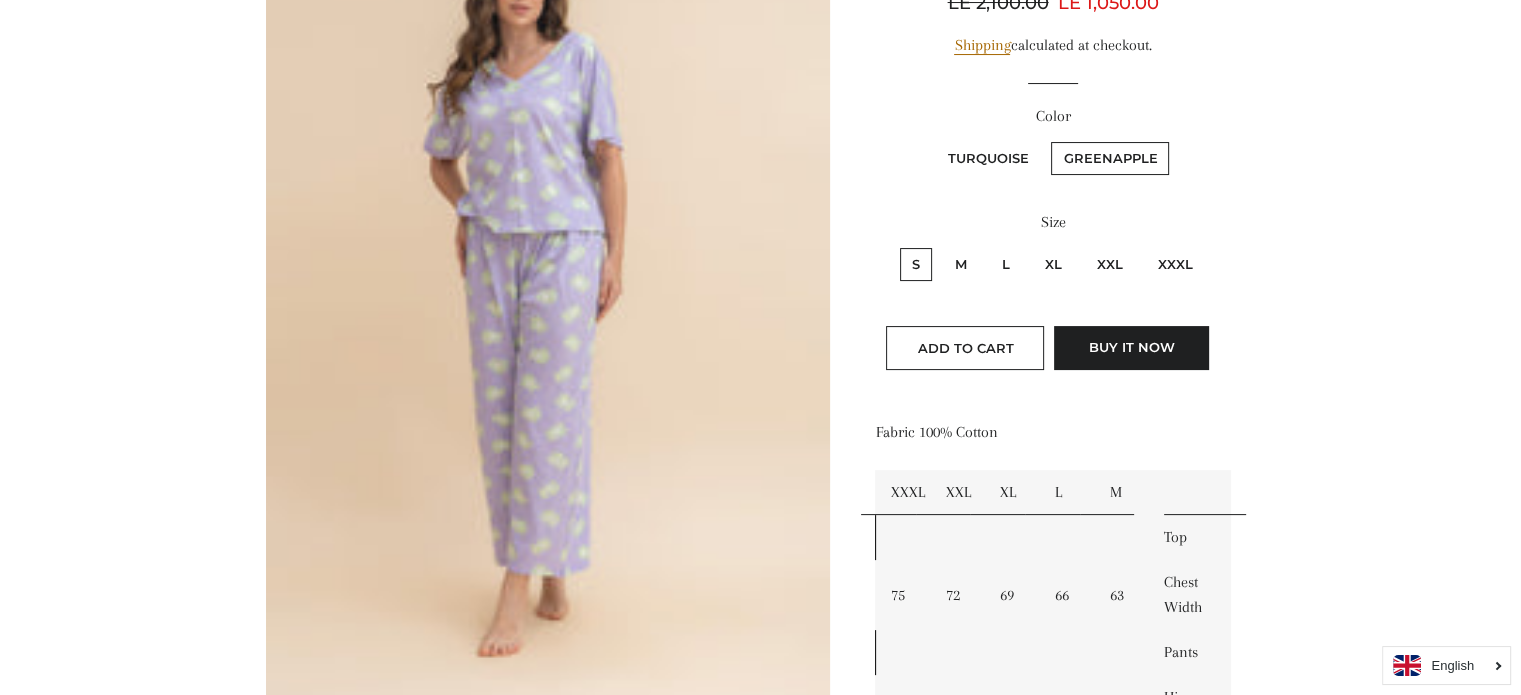 scroll, scrollTop: 326, scrollLeft: 0, axis: vertical 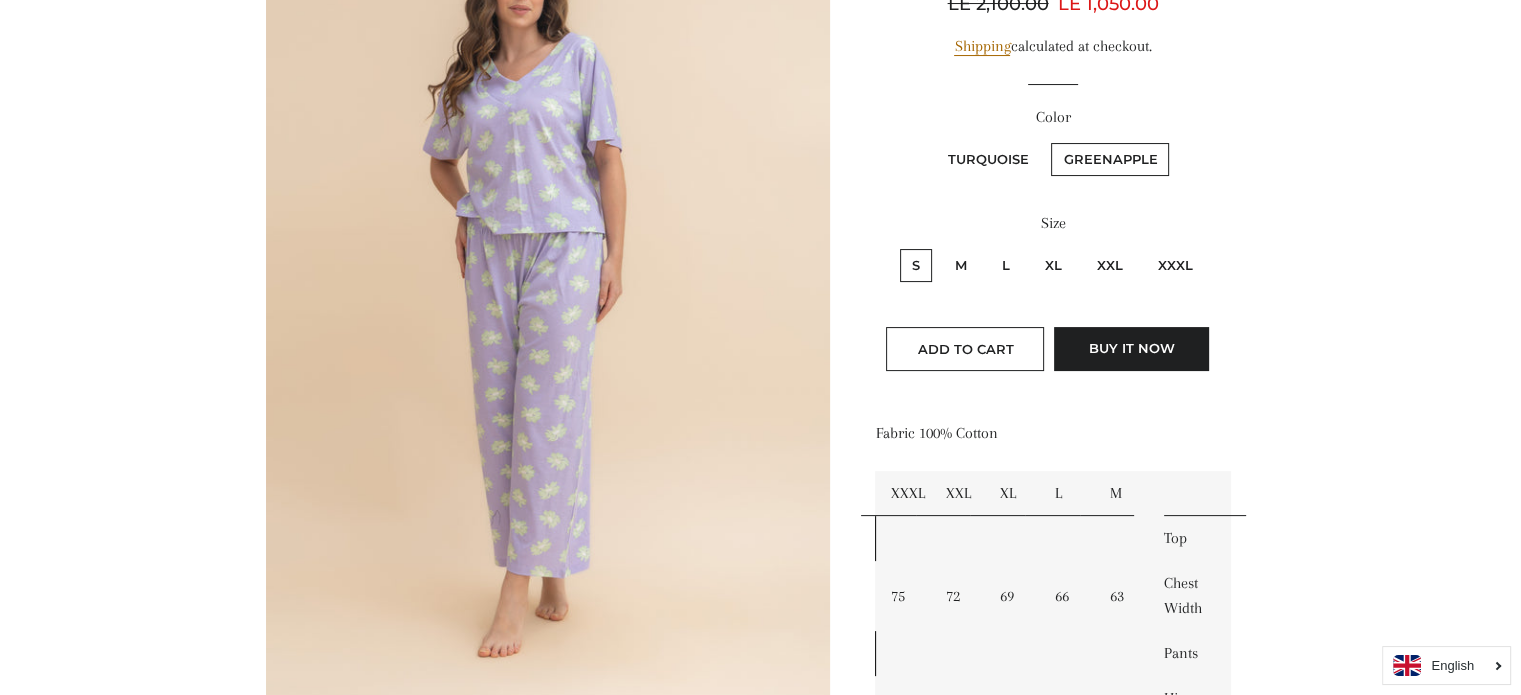 click on "M" at bounding box center (961, 265) 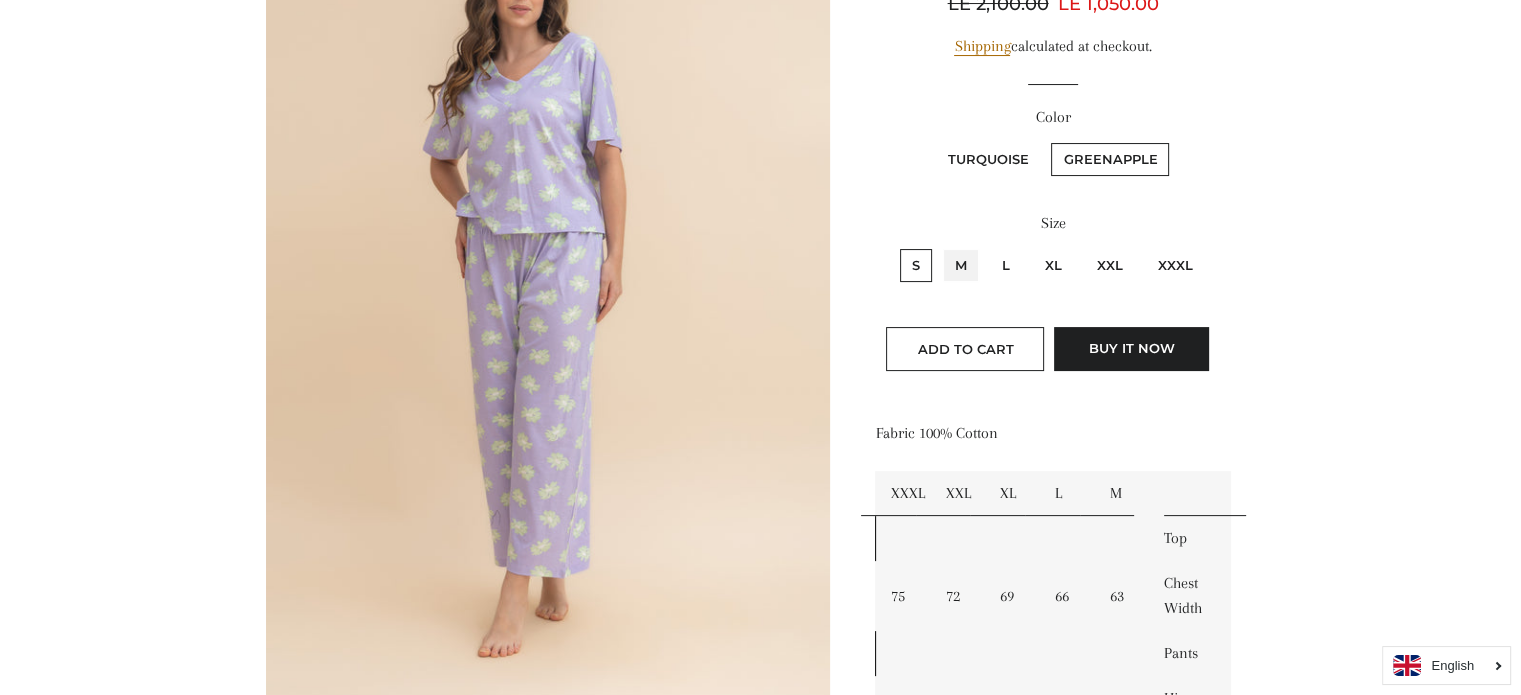 click on "M" at bounding box center (940, 246) 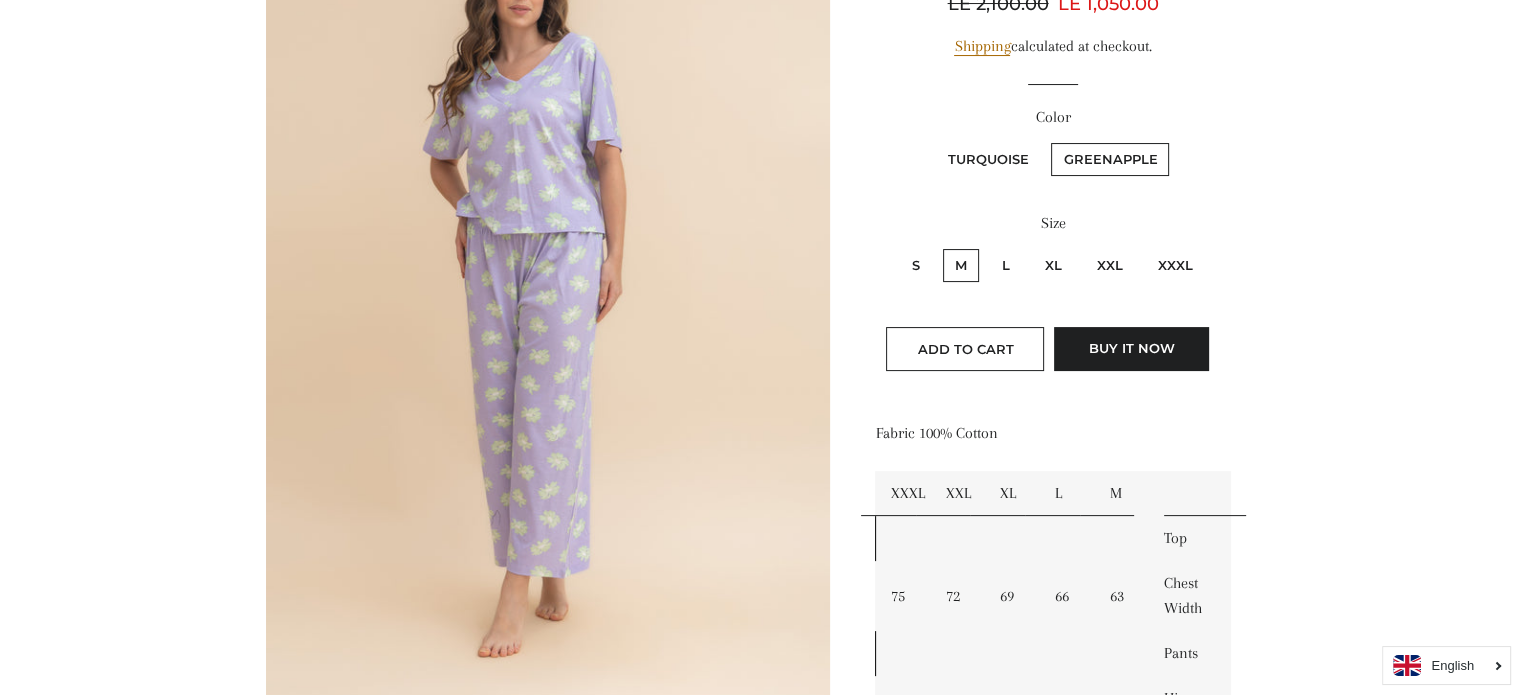 click on "S" at bounding box center (916, 265) 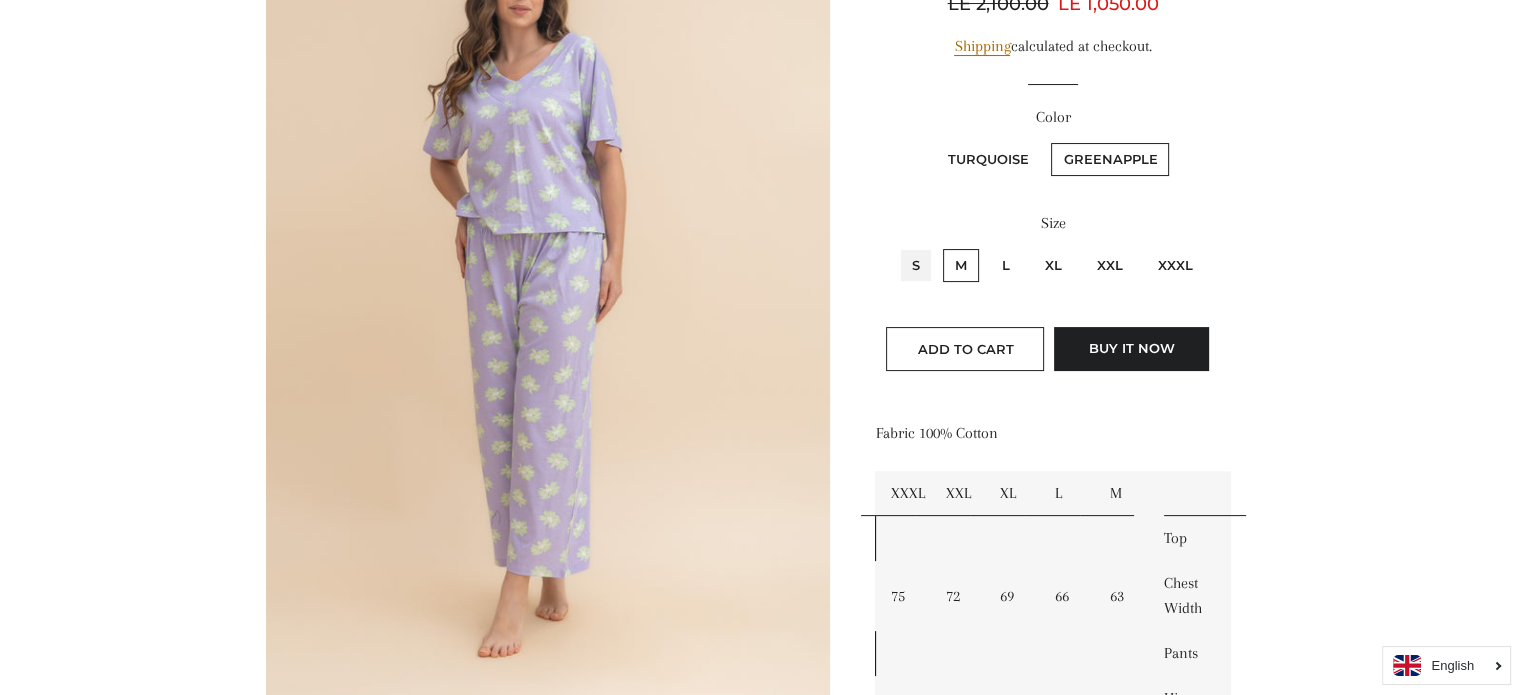 click on "S" at bounding box center [897, 246] 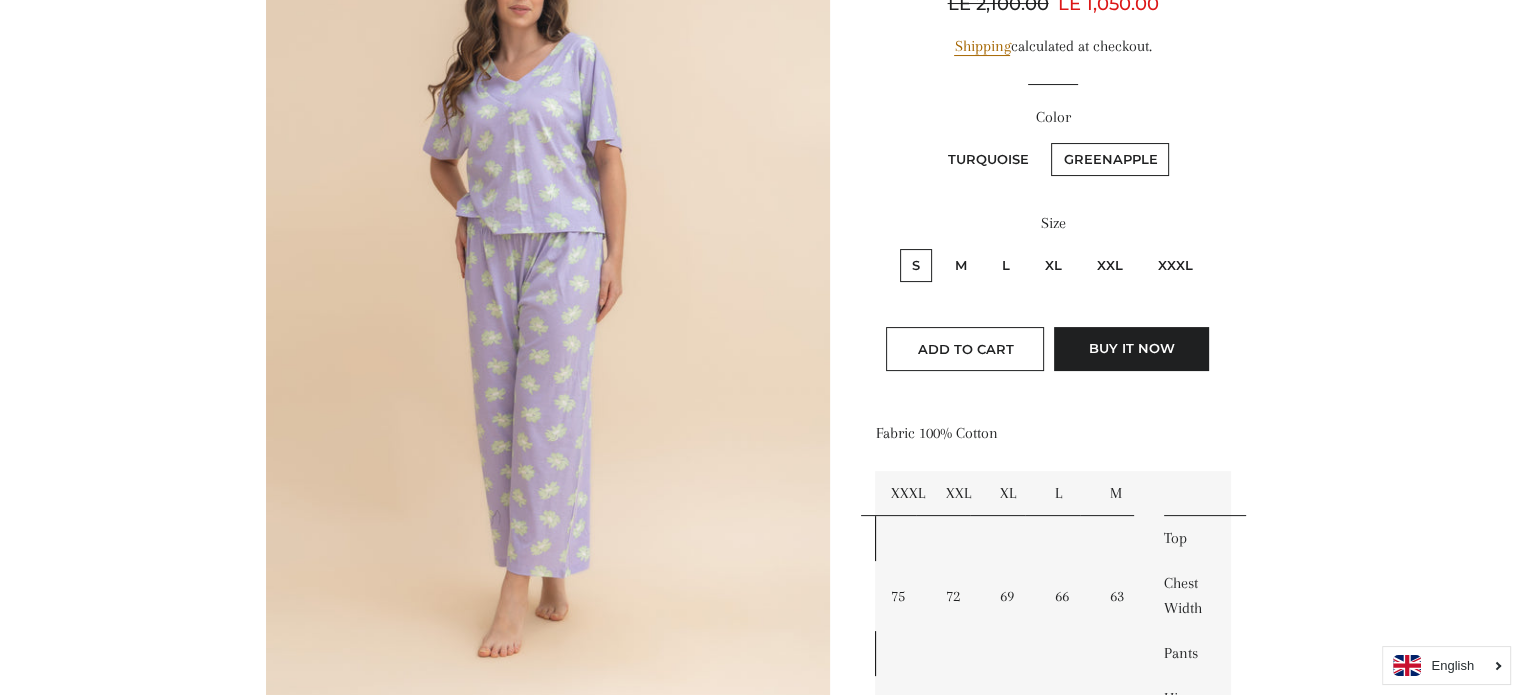 click on "XXL" at bounding box center (1110, 265) 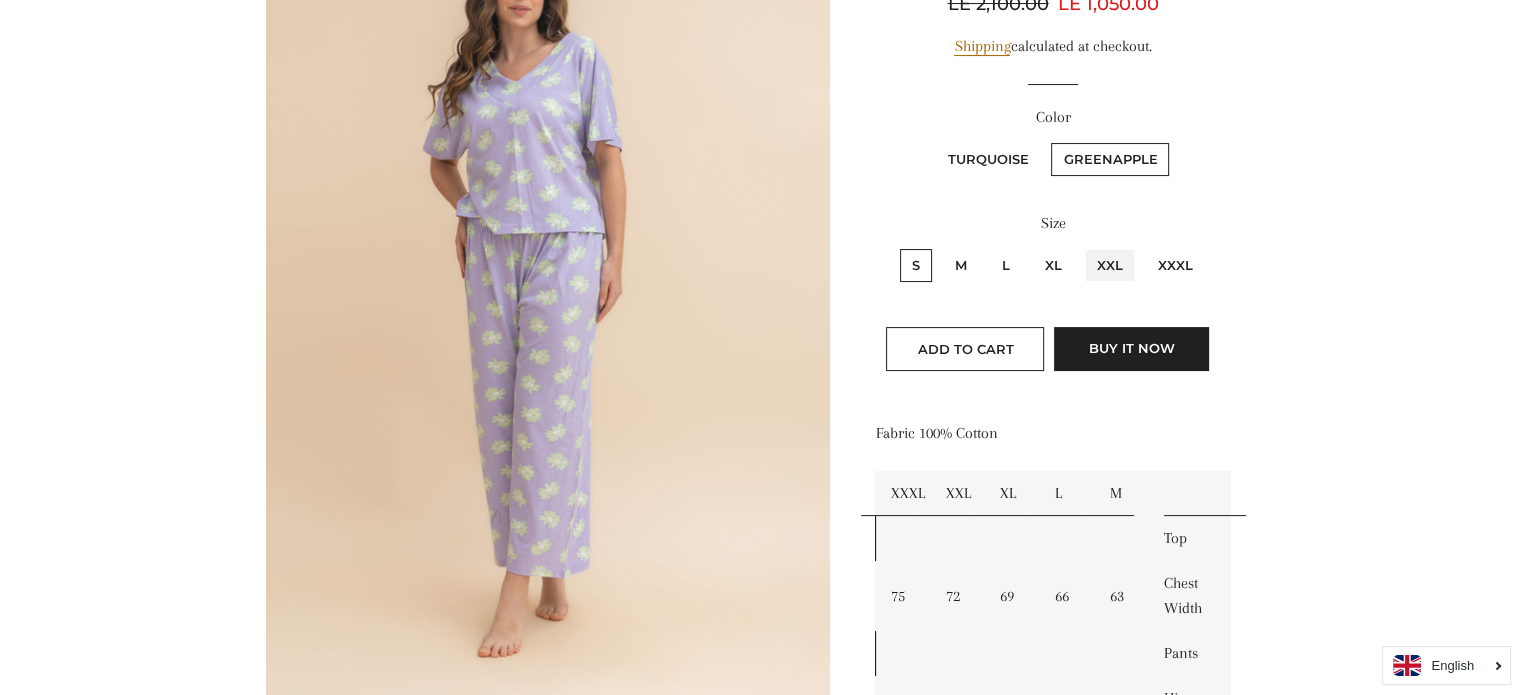 radio on "true" 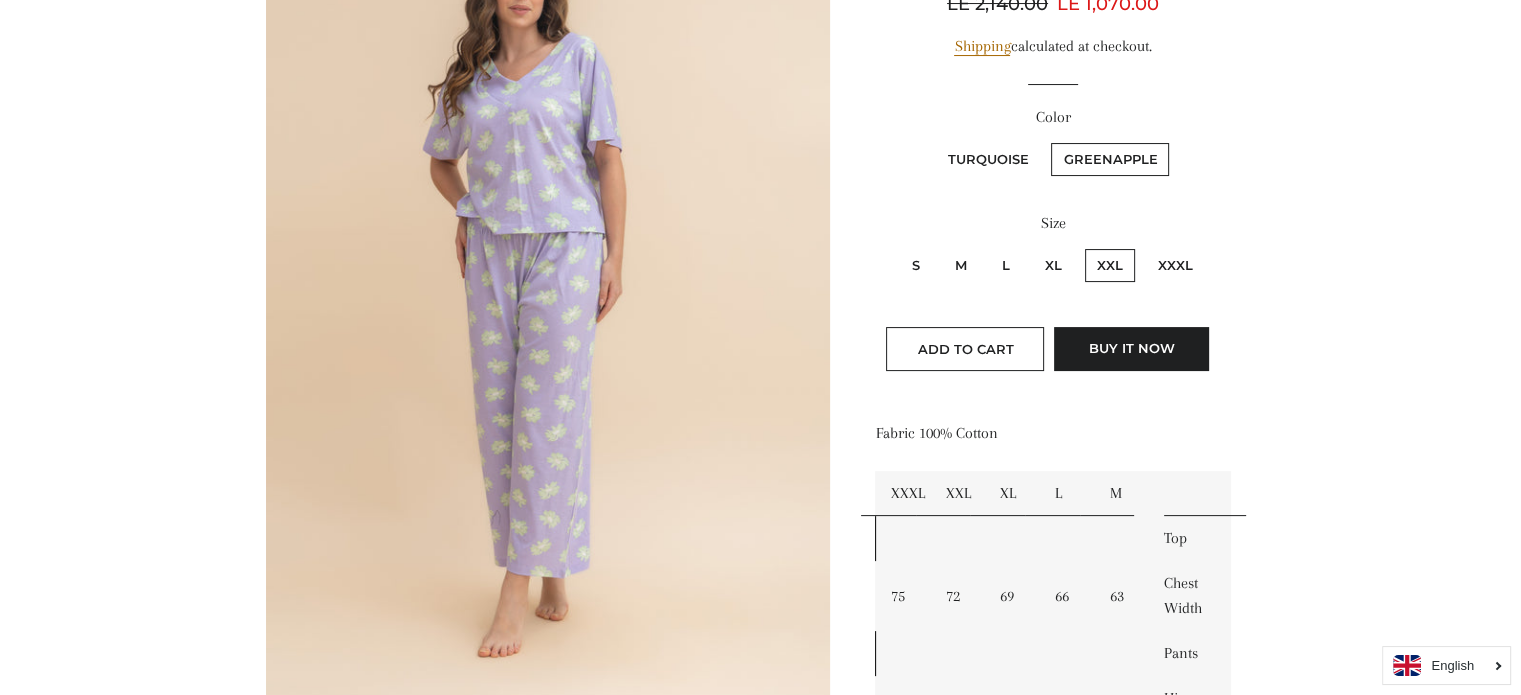 click on "XXXL" at bounding box center [1175, 265] 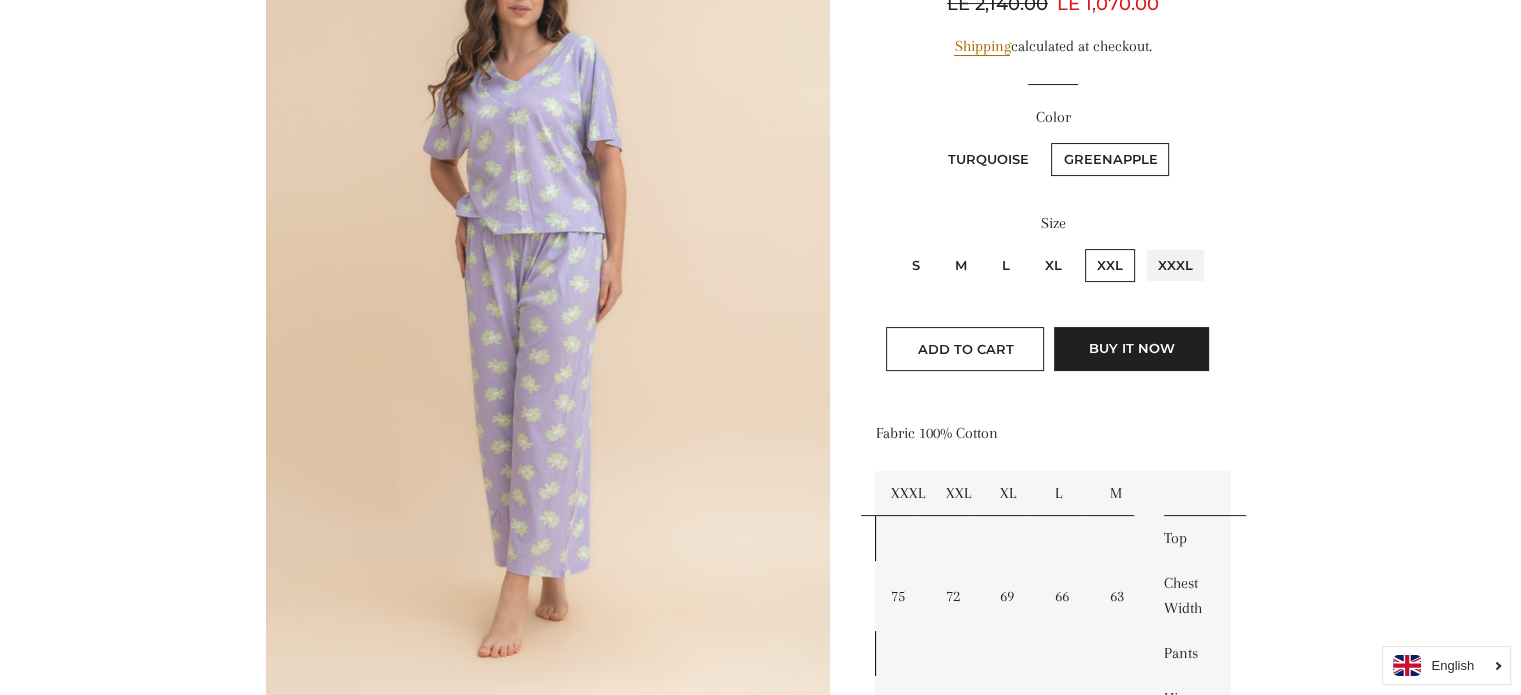 radio on "true" 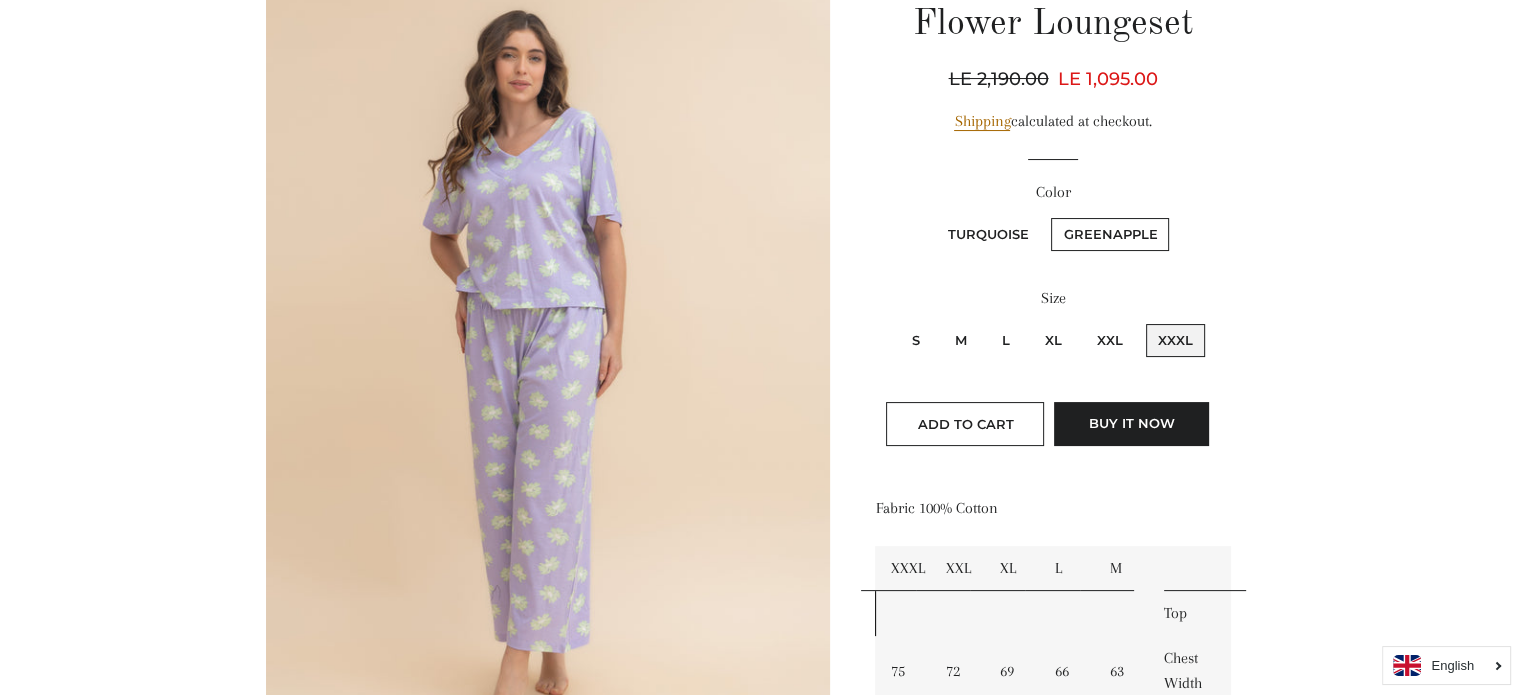 scroll, scrollTop: 250, scrollLeft: 0, axis: vertical 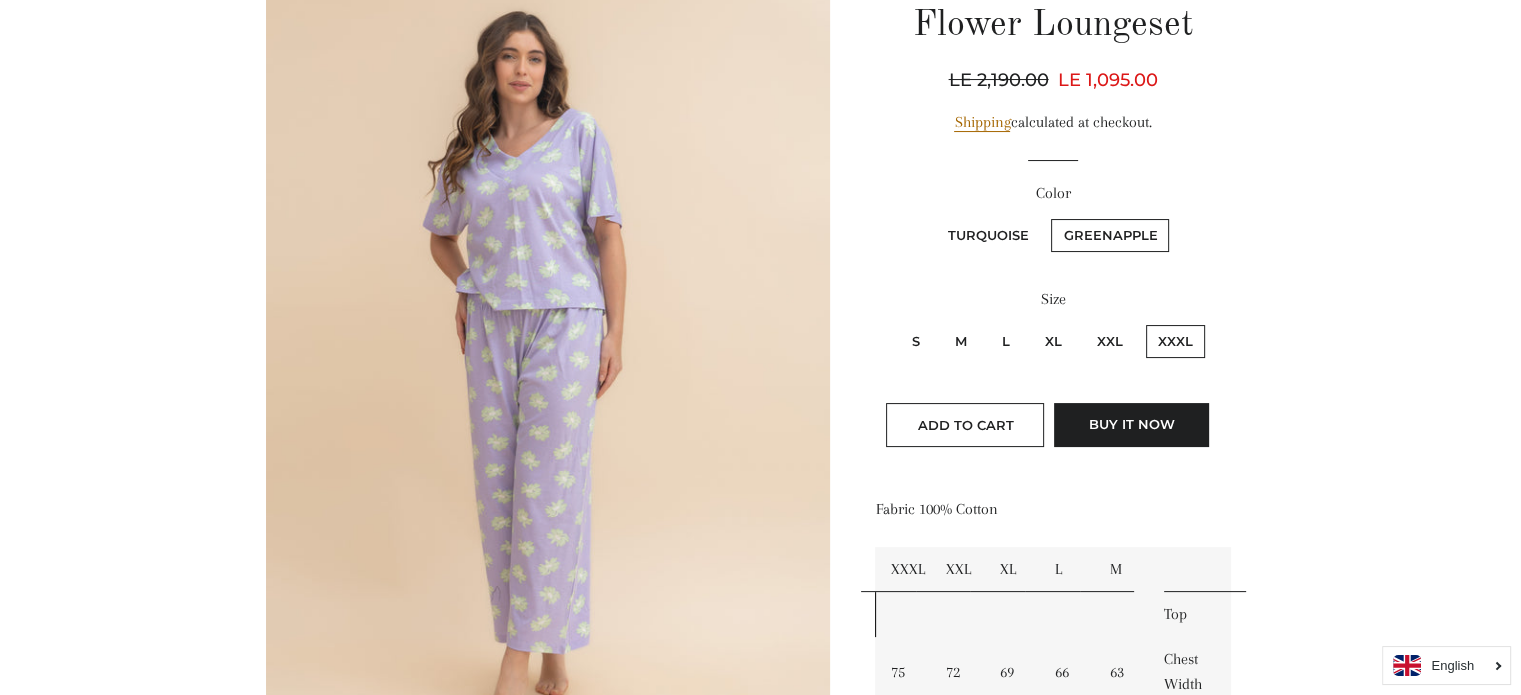 click on "S" at bounding box center [916, 341] 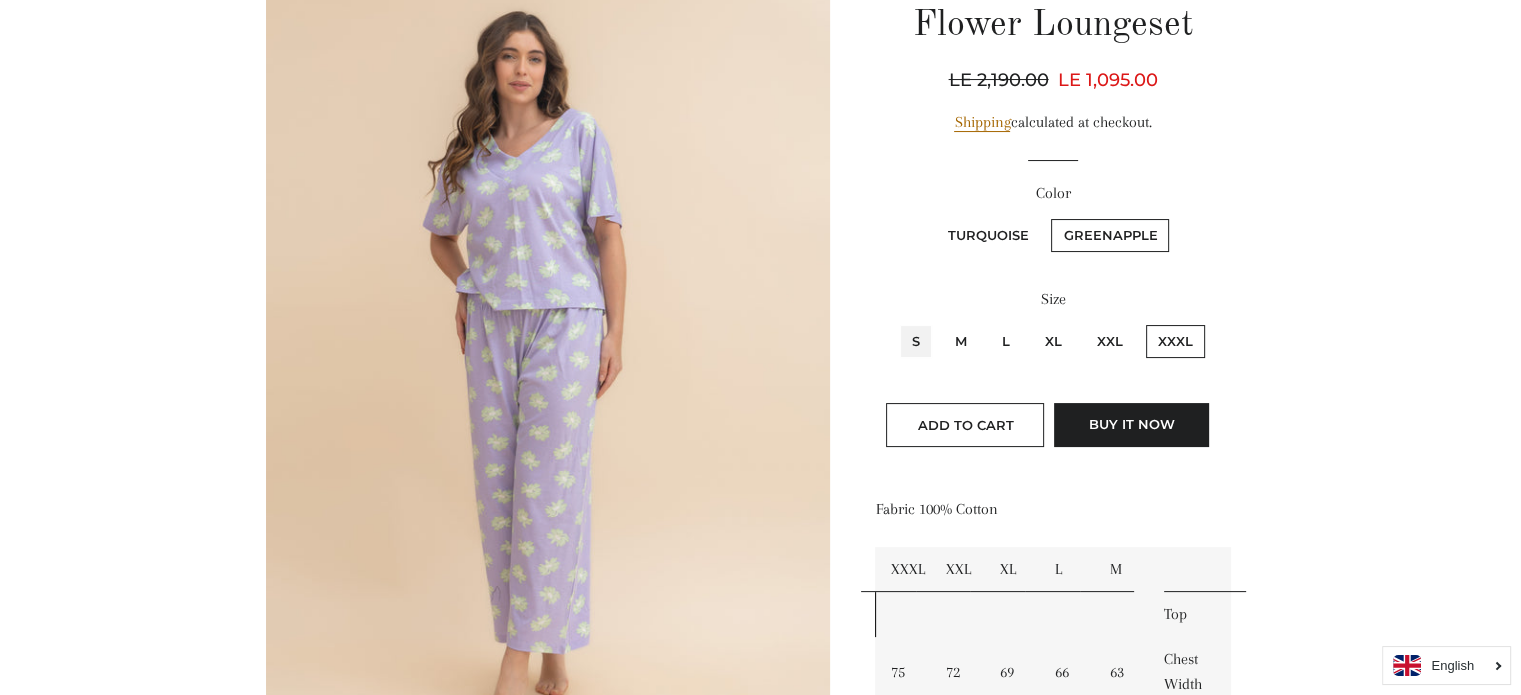 click on "S" at bounding box center [897, 322] 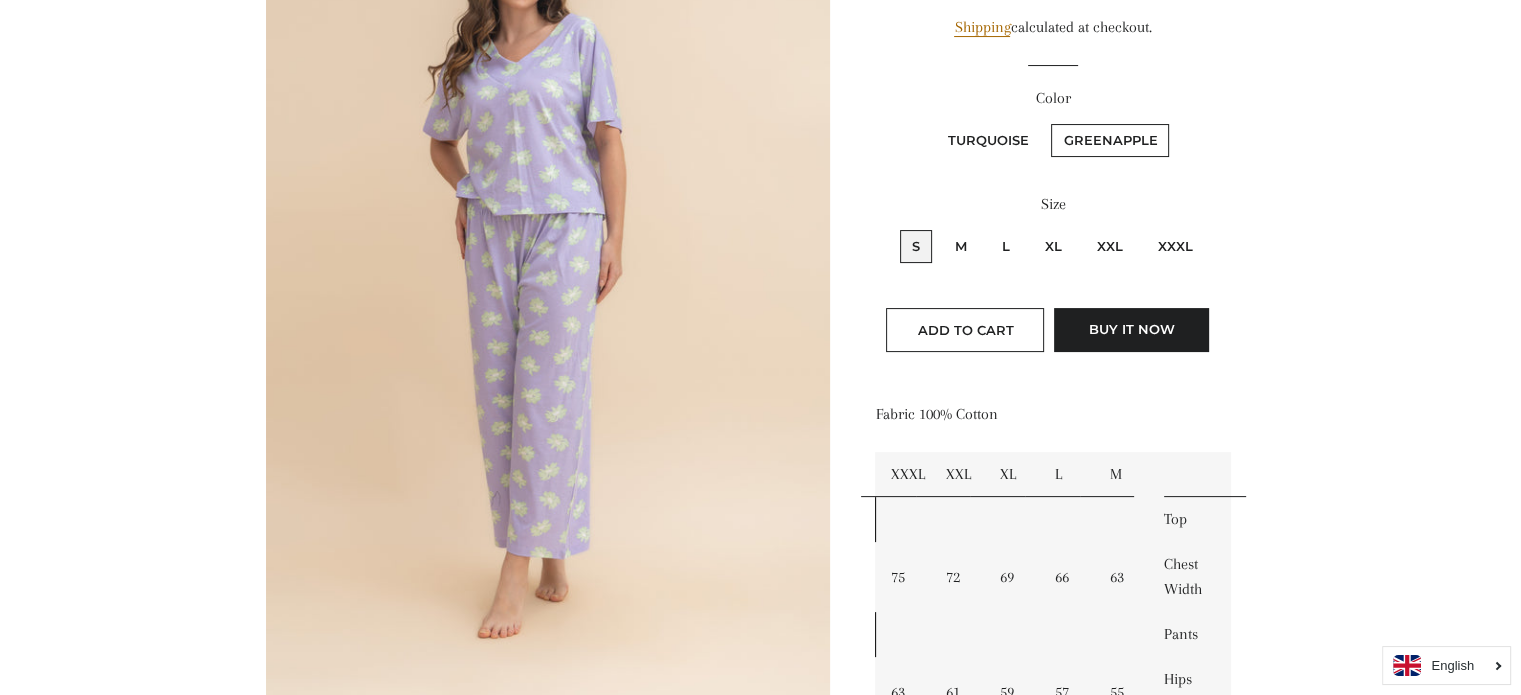 scroll, scrollTop: 346, scrollLeft: 0, axis: vertical 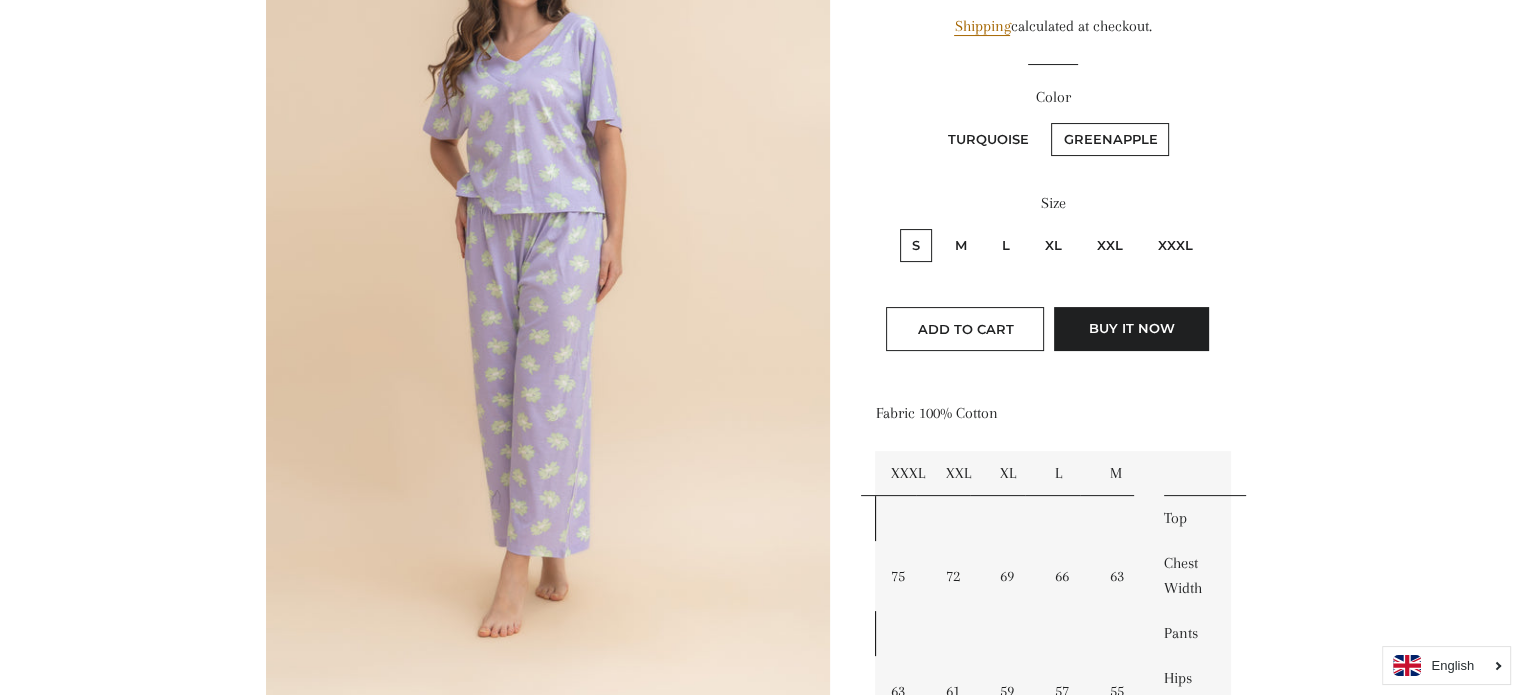 click on "XXL" at bounding box center [1110, 245] 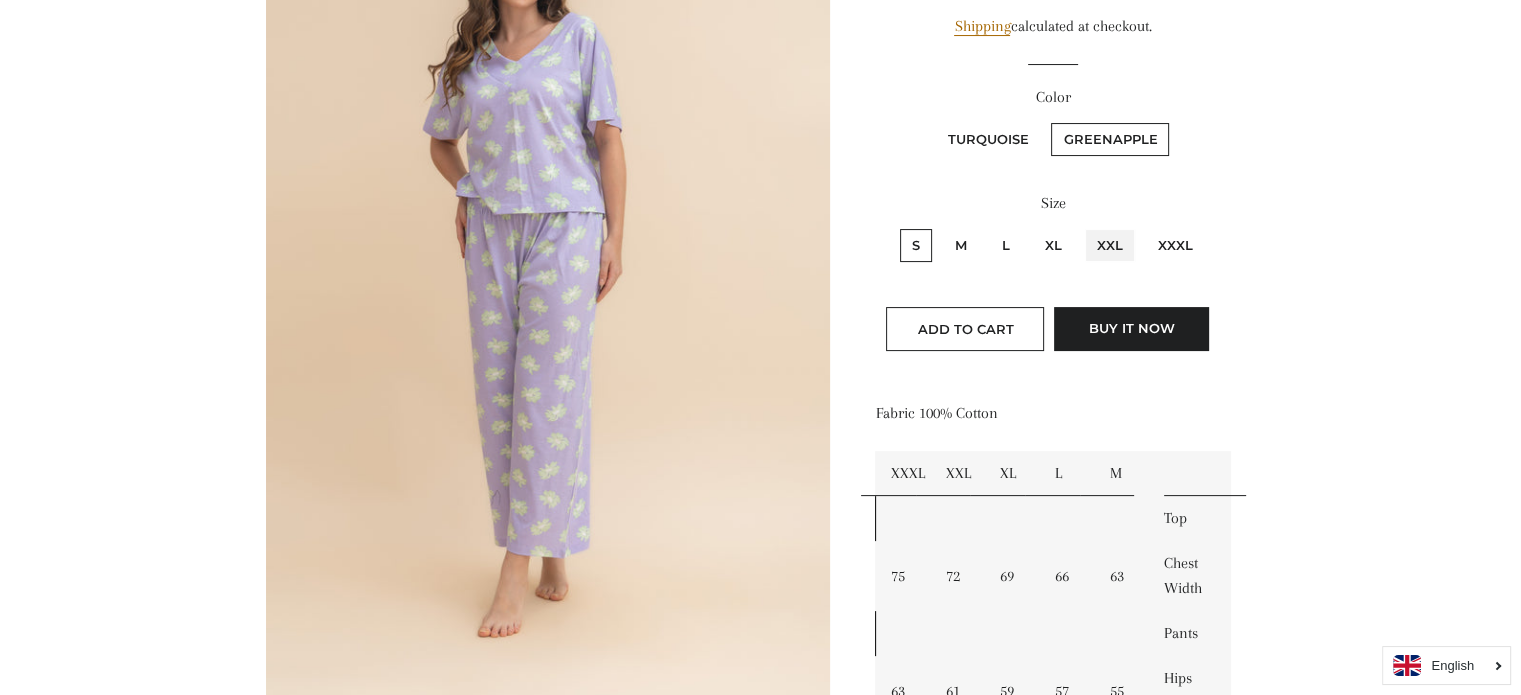radio on "true" 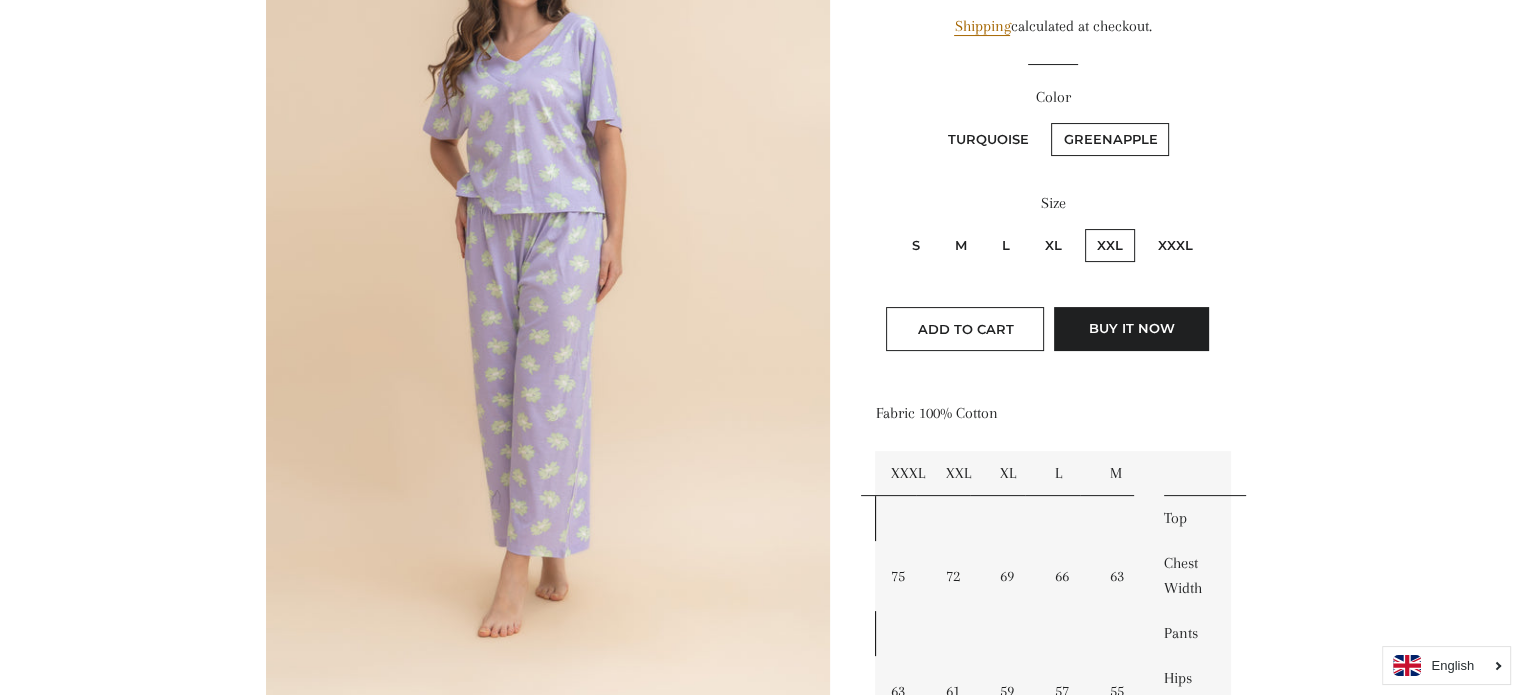 click on "XXL" at bounding box center [1110, 245] 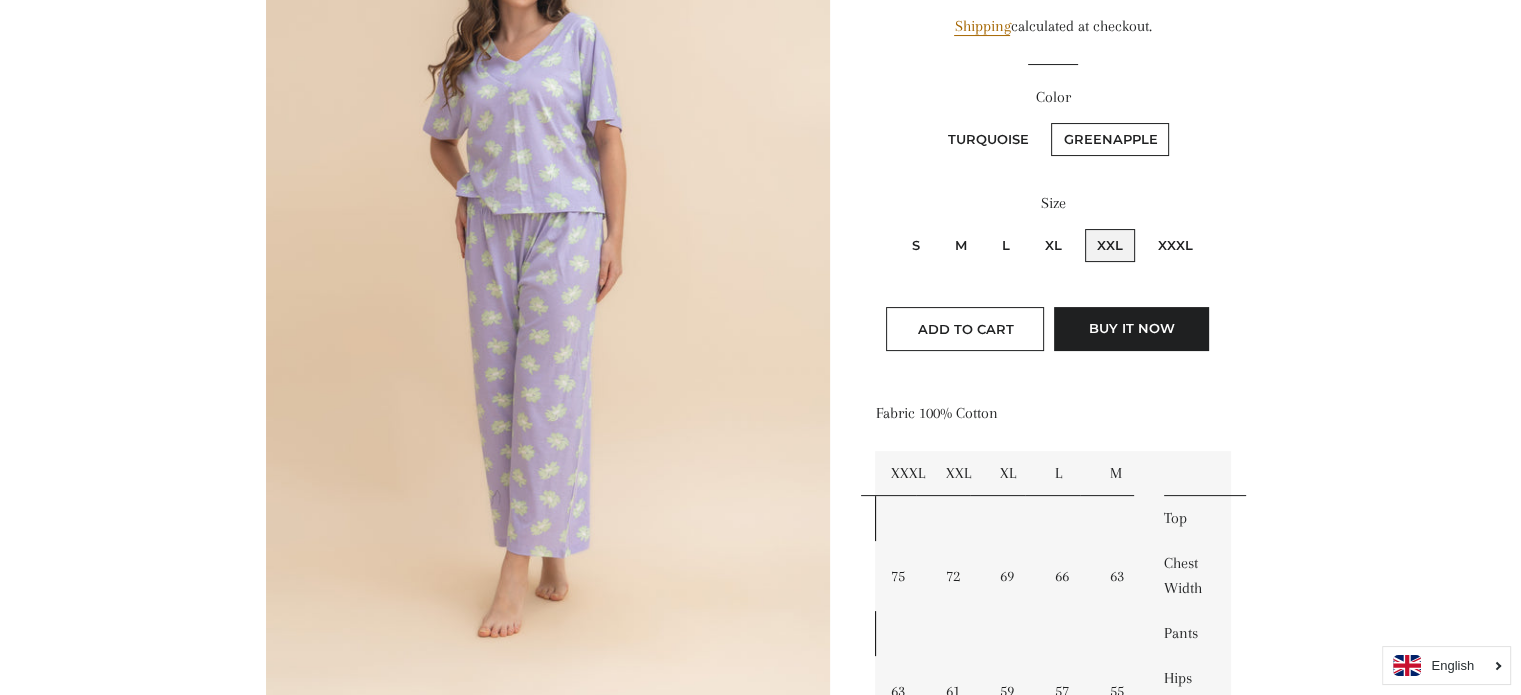 click on "XXL" at bounding box center (1082, 226) 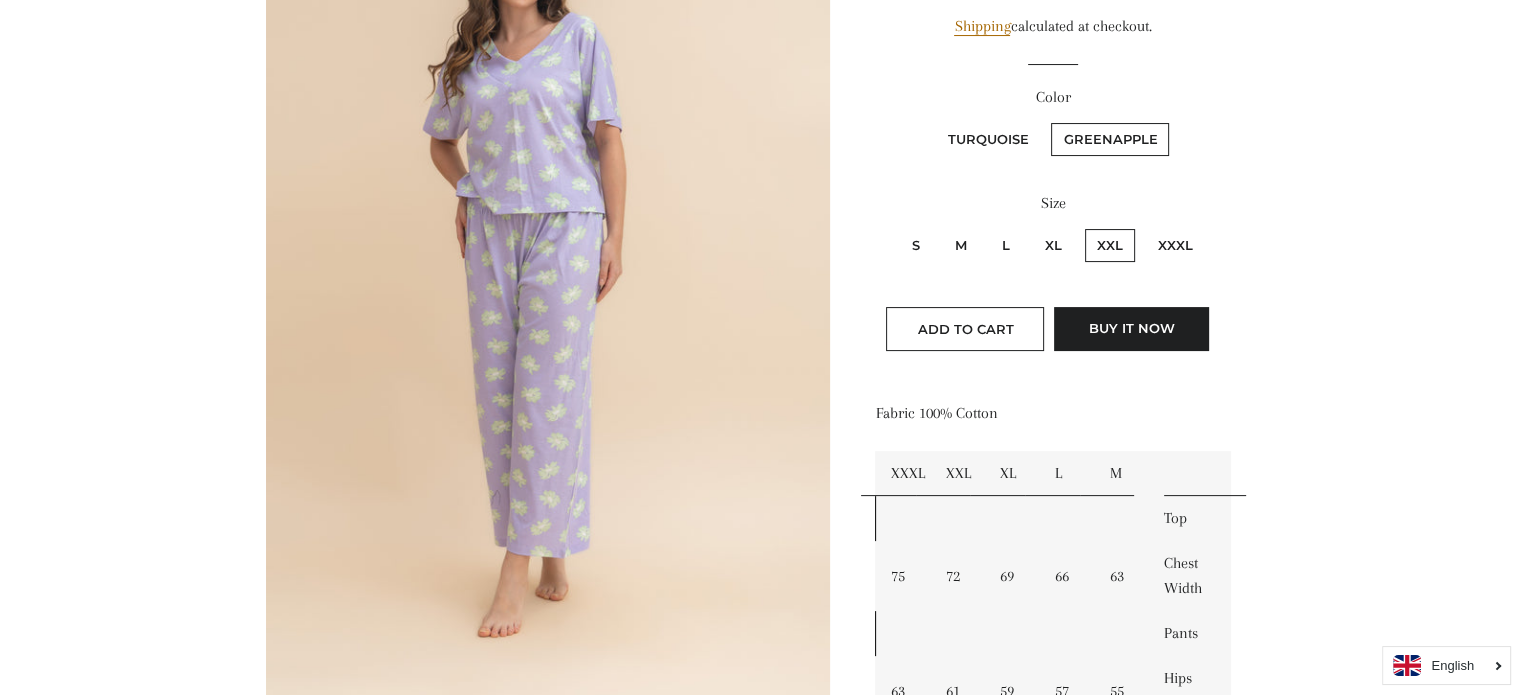 click on "S" at bounding box center (916, 245) 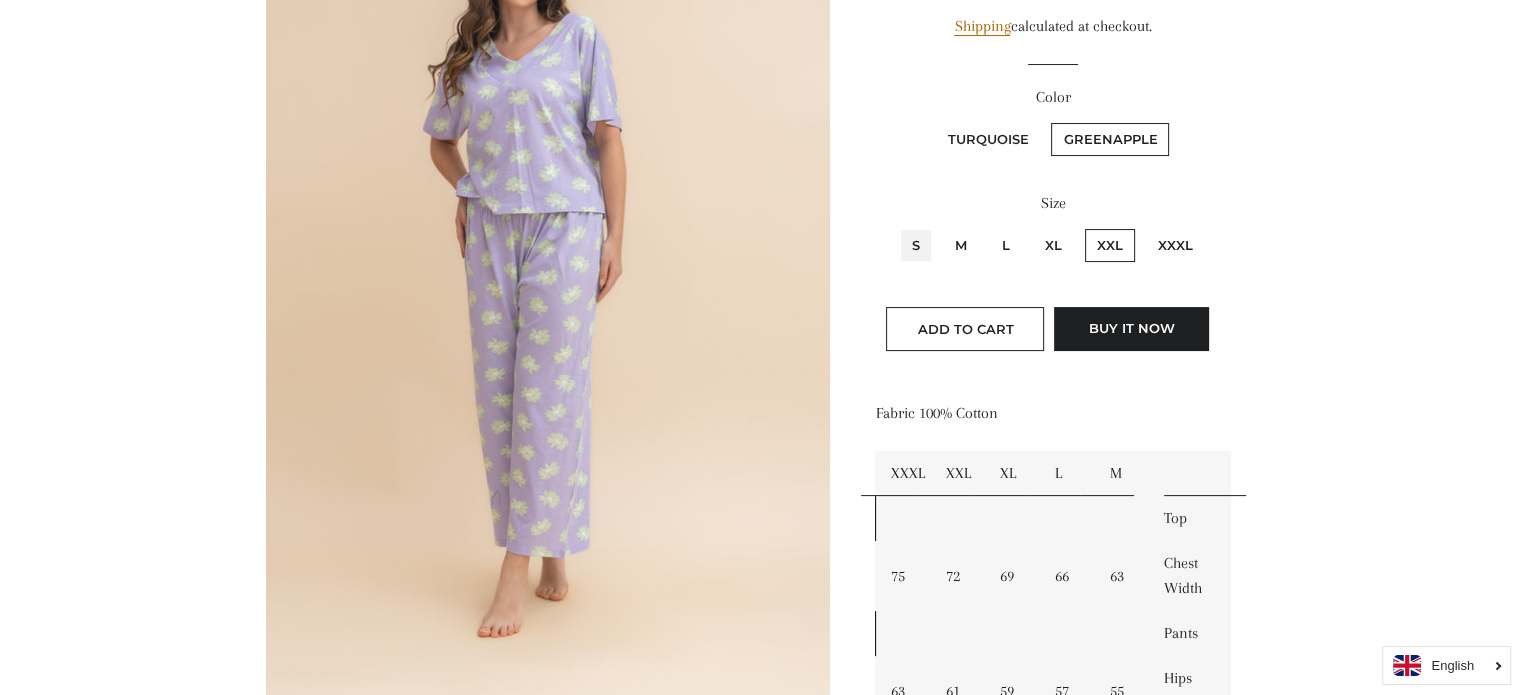radio on "true" 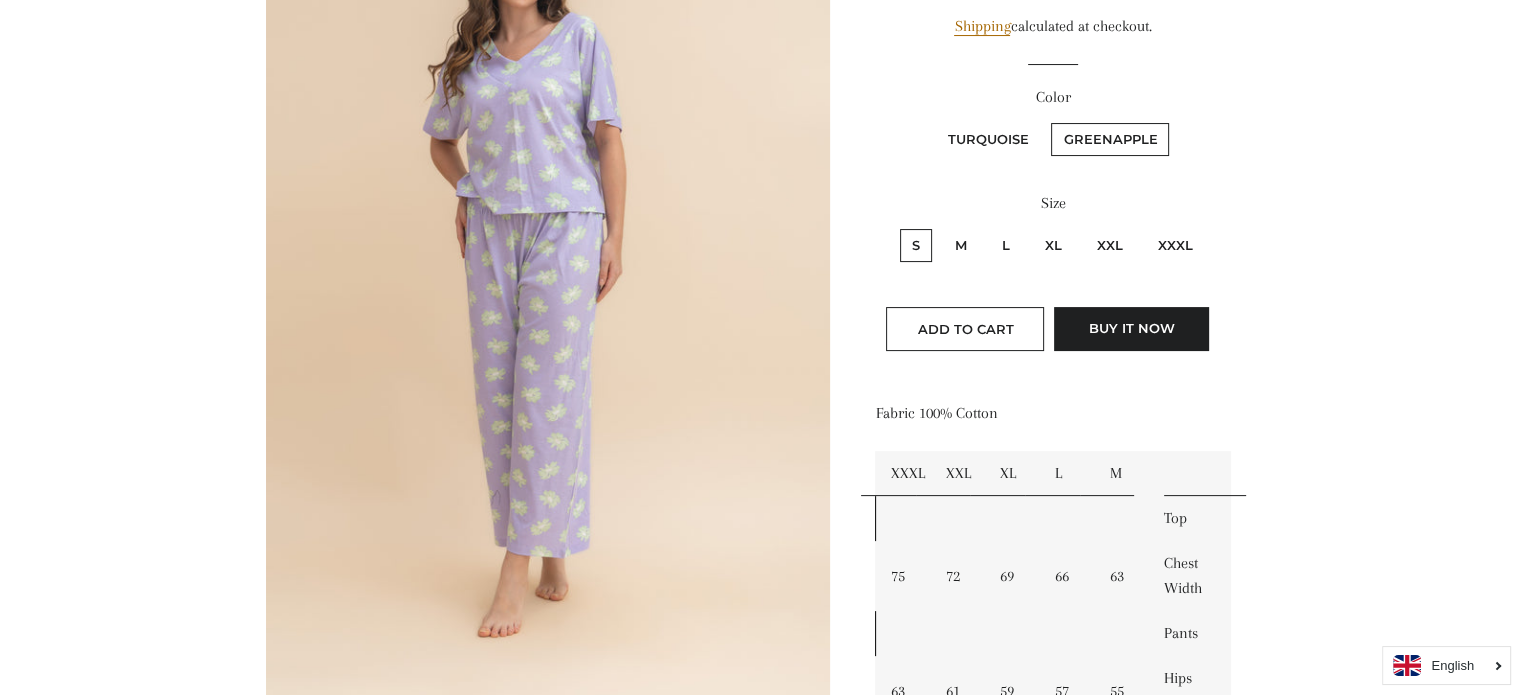 click on "XXL" at bounding box center (1110, 245) 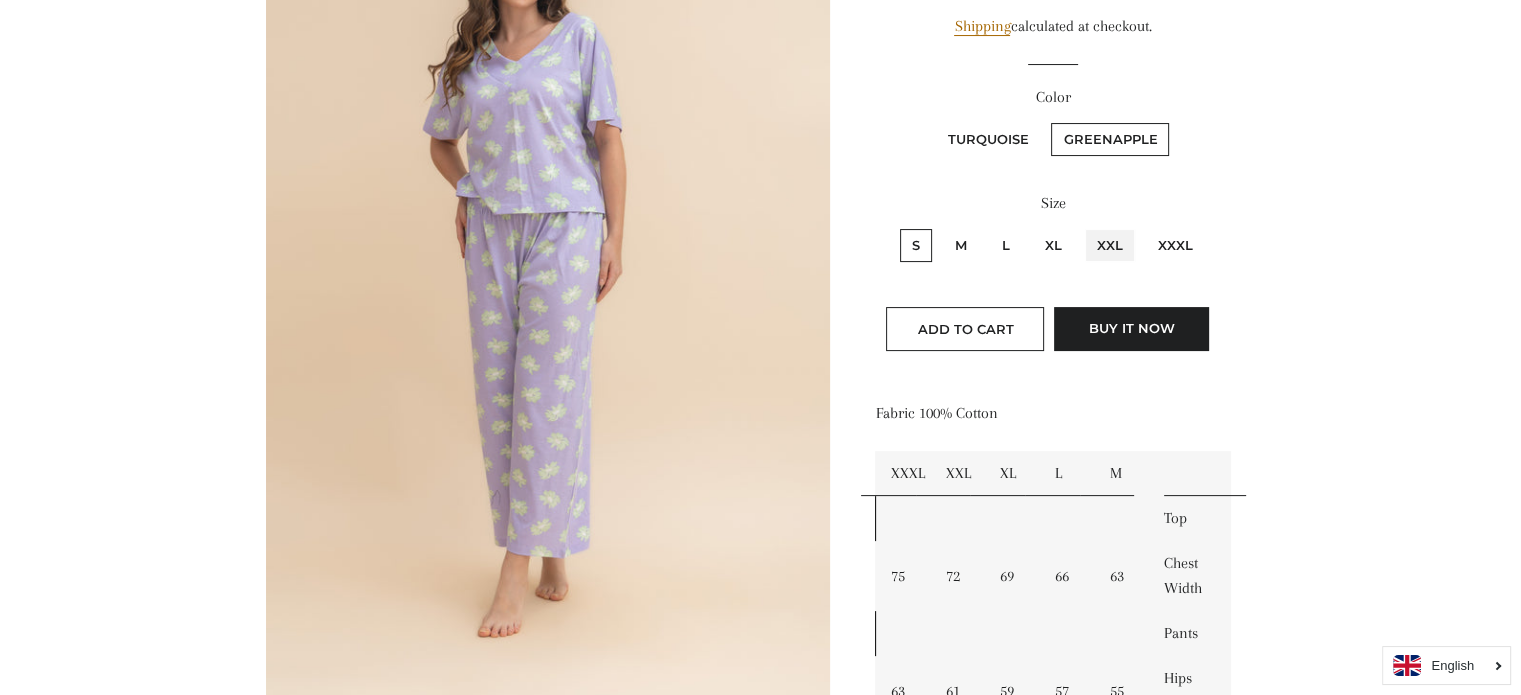 radio on "true" 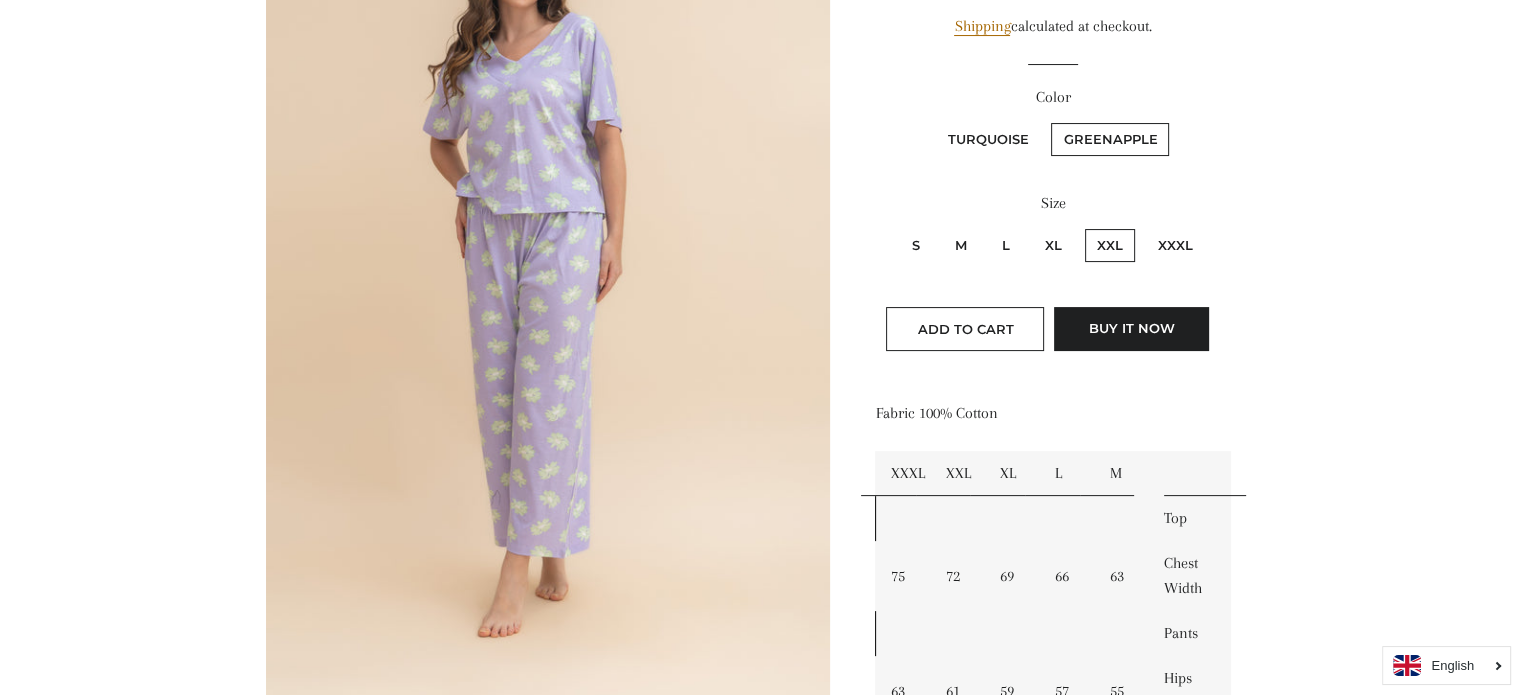 click on "S" at bounding box center (916, 245) 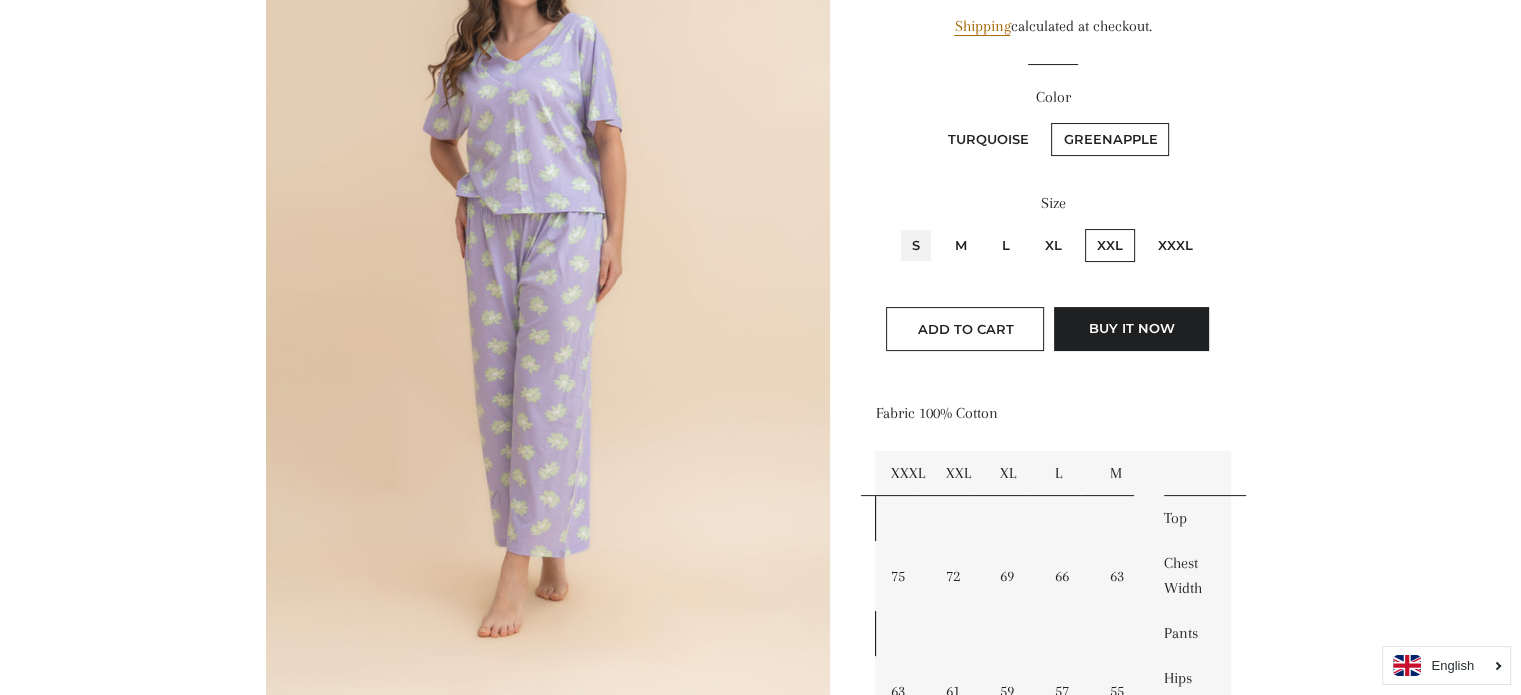 radio on "true" 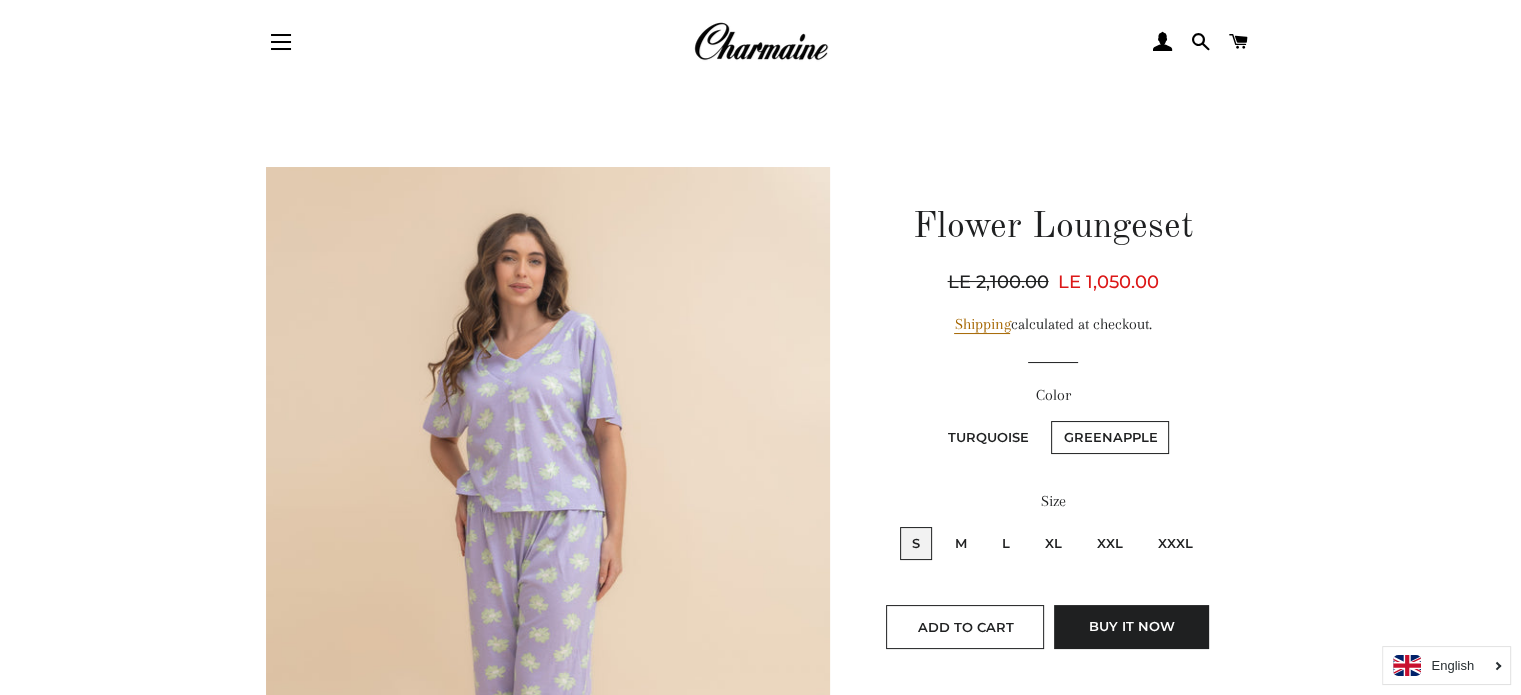 scroll, scrollTop: 48, scrollLeft: 0, axis: vertical 